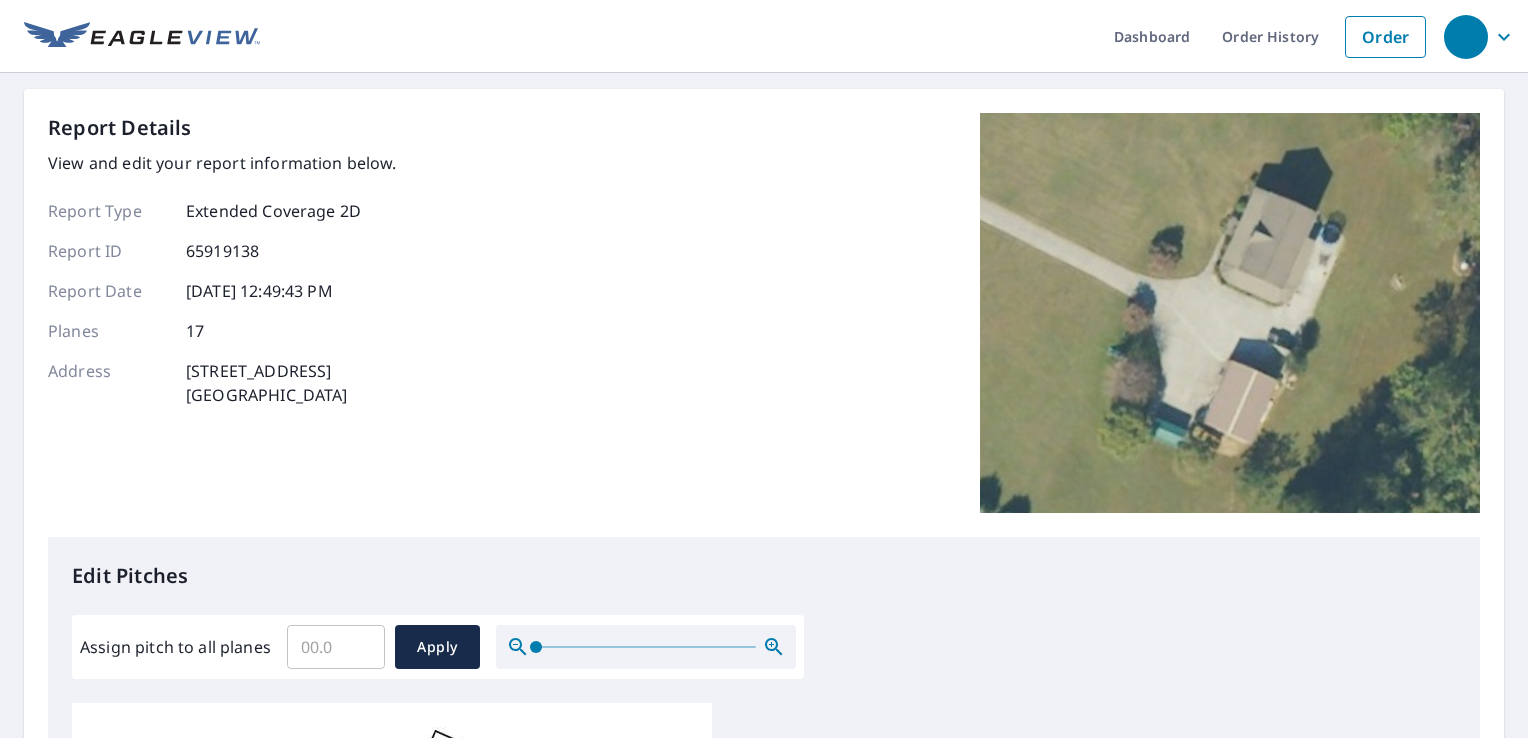 scroll, scrollTop: 0, scrollLeft: 0, axis: both 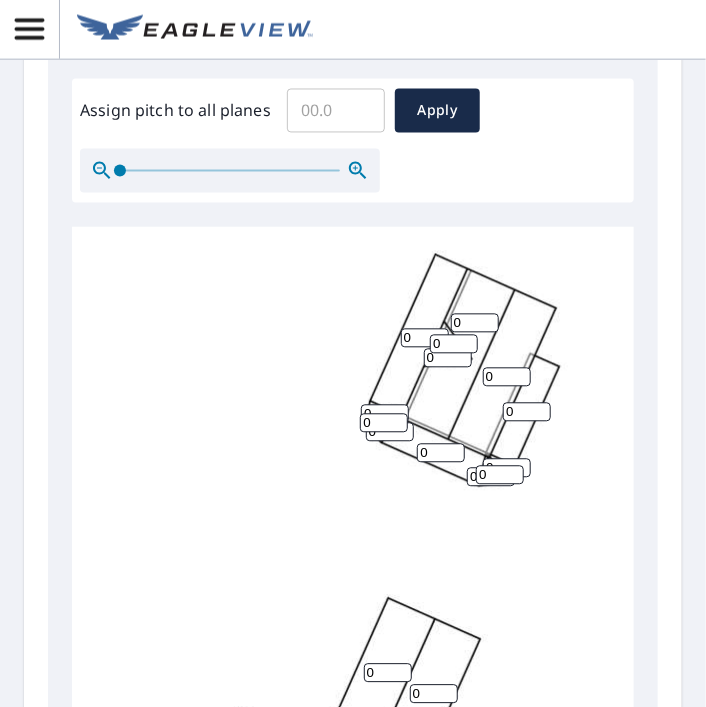 click on "0" at bounding box center [384, 423] 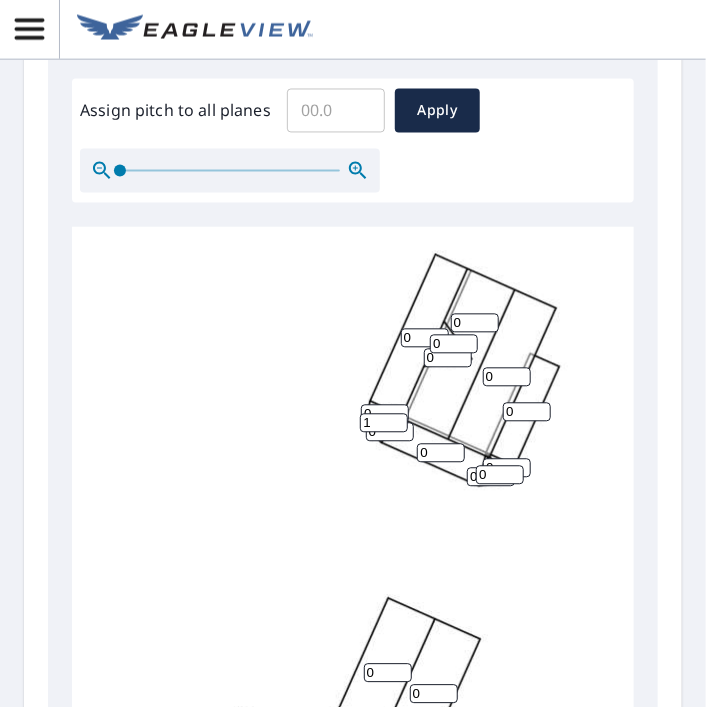 click on "1" at bounding box center (384, 423) 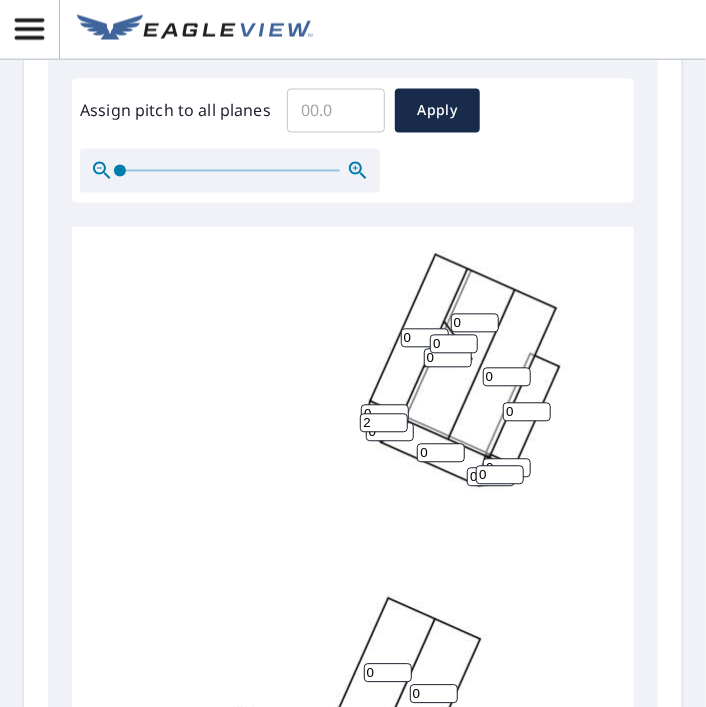 click on "2" at bounding box center (384, 423) 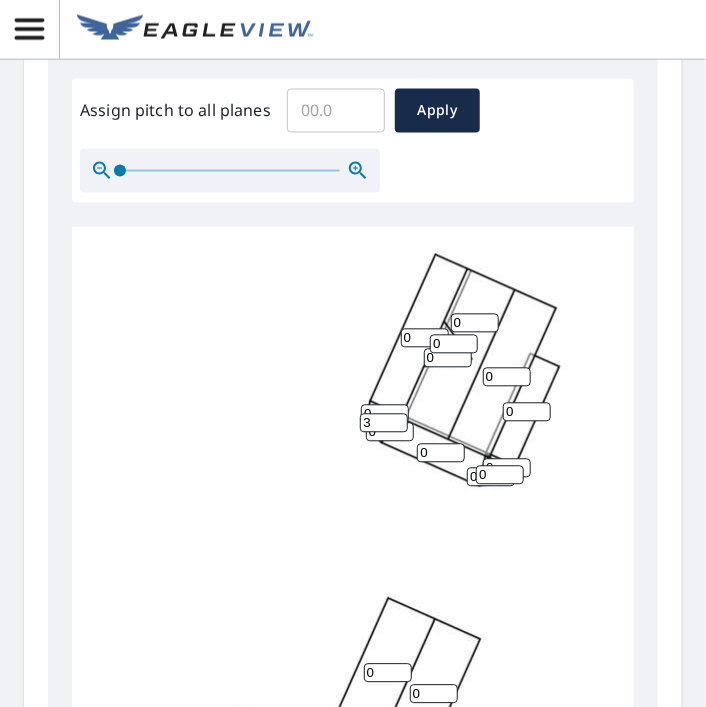 click on "3" at bounding box center (384, 423) 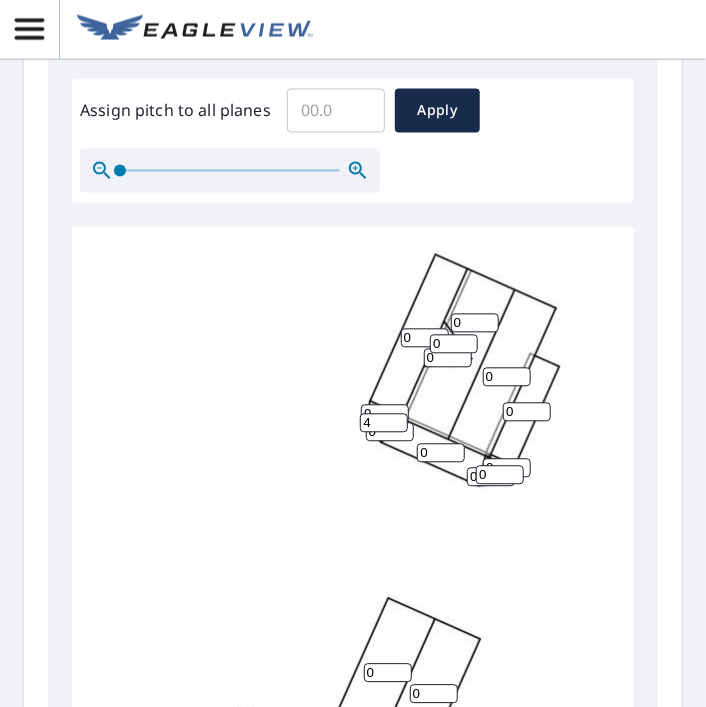 click on "4" at bounding box center (384, 423) 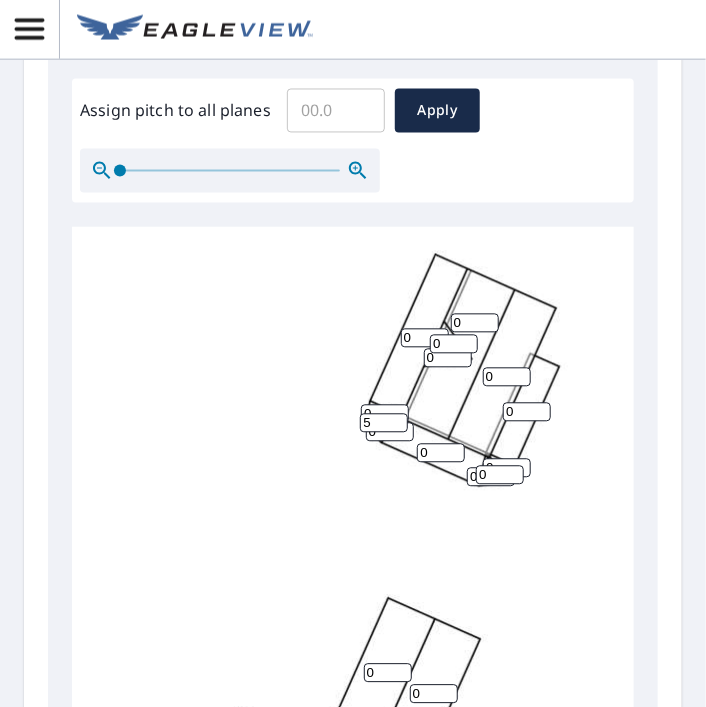click on "5" at bounding box center (384, 423) 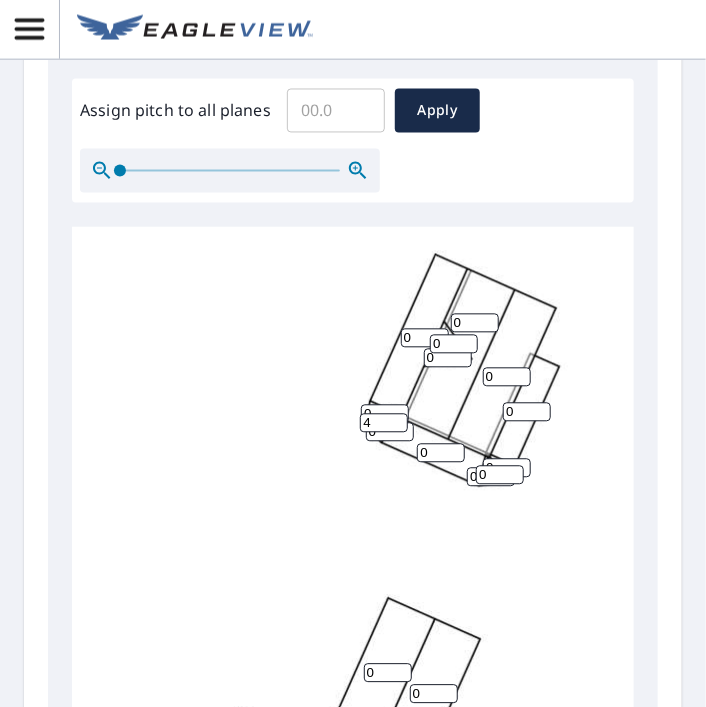 type on "4" 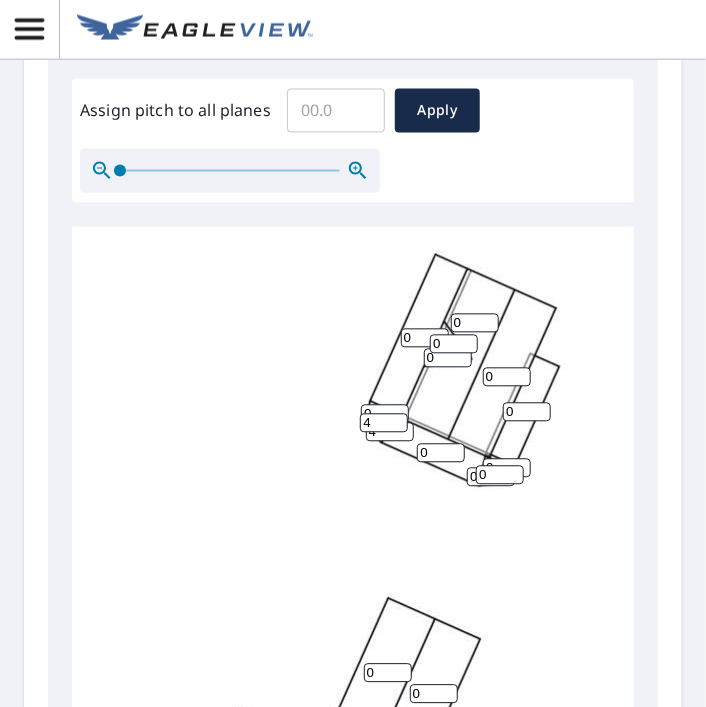 type on "4" 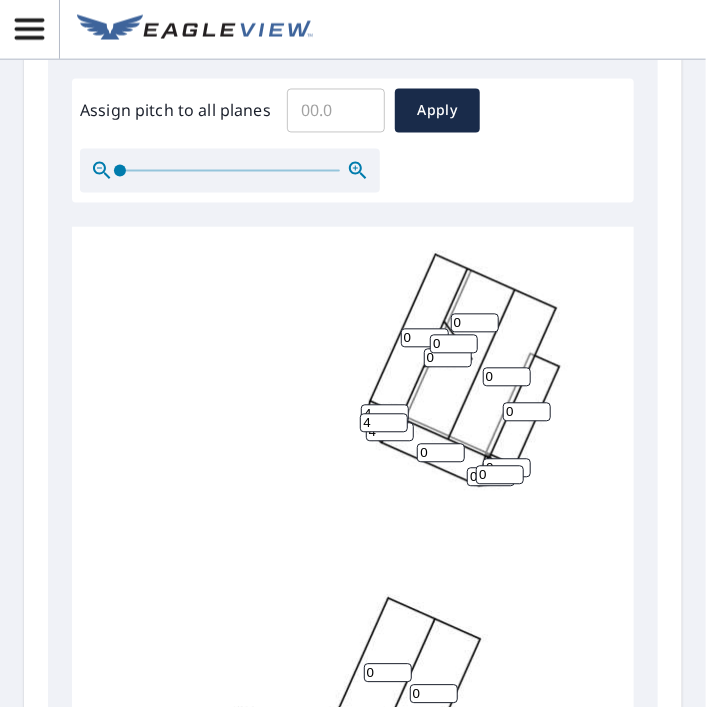 type on "4" 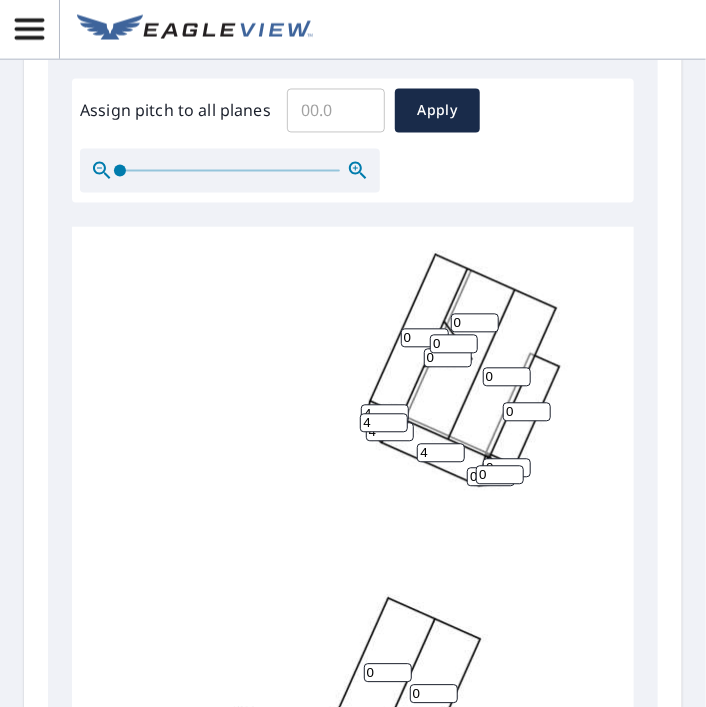 type on "4" 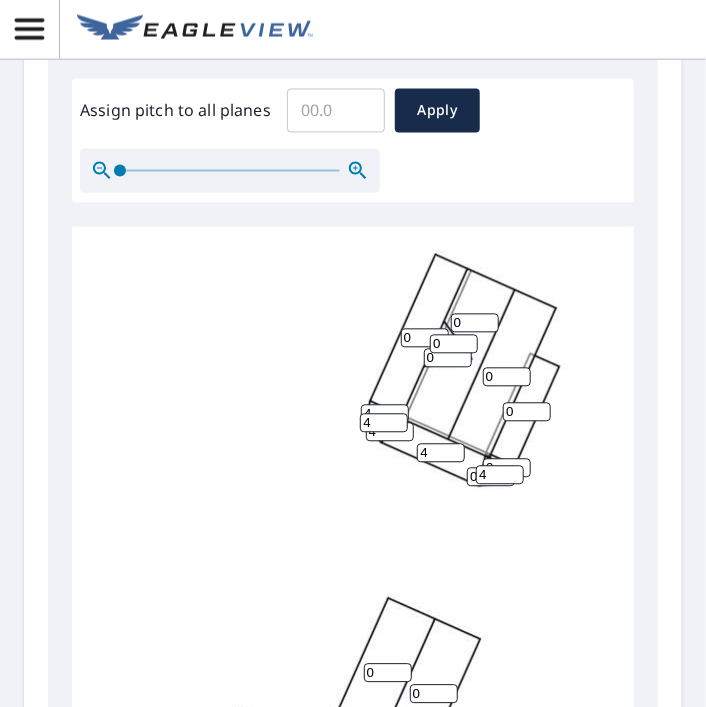 type on "4" 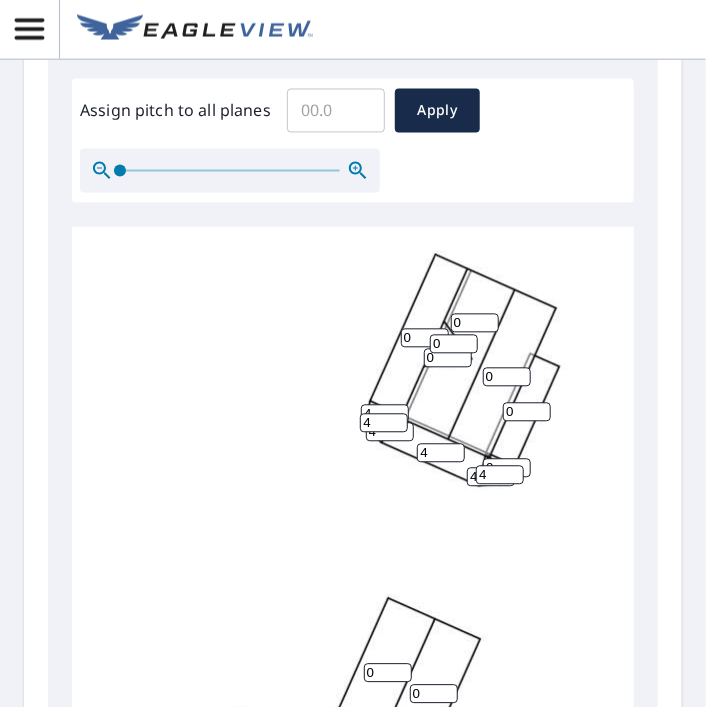 type on "4" 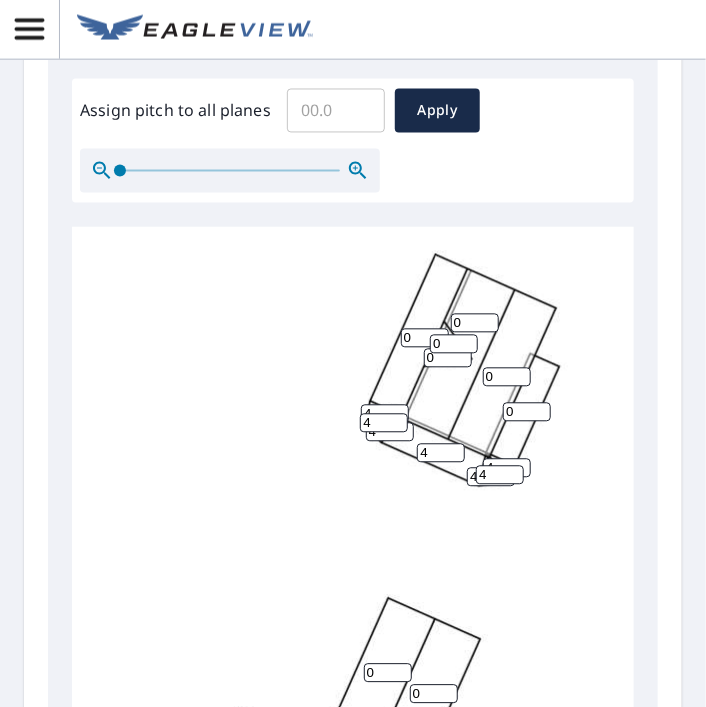 type on "4" 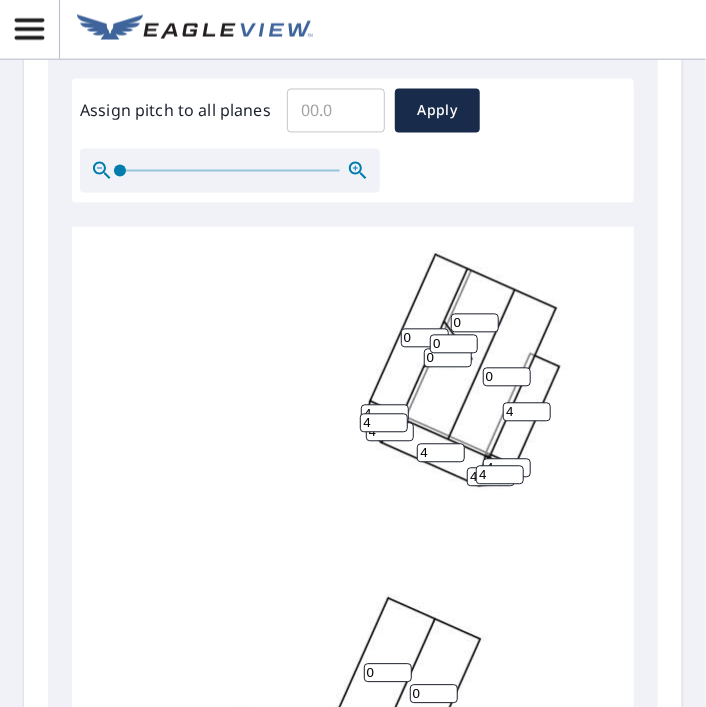 type on "4" 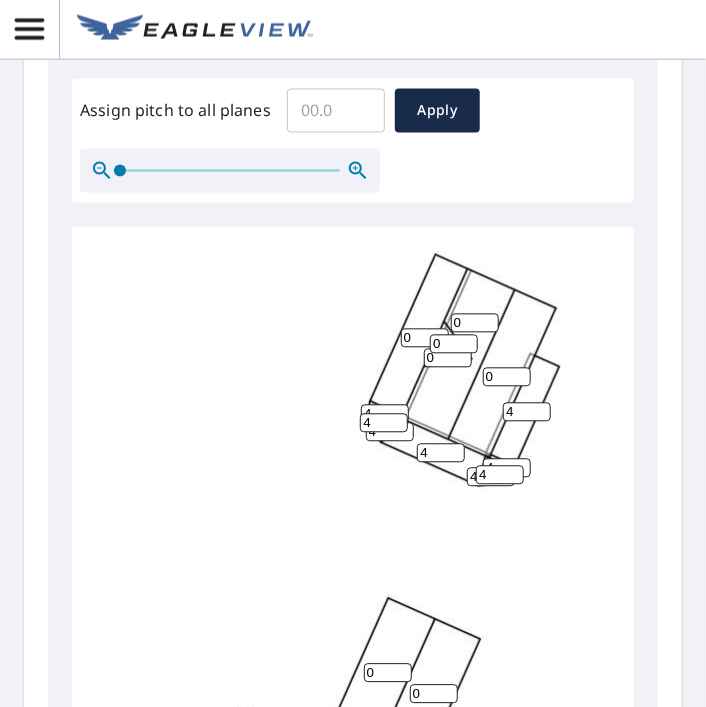 click on "0" at bounding box center (507, 377) 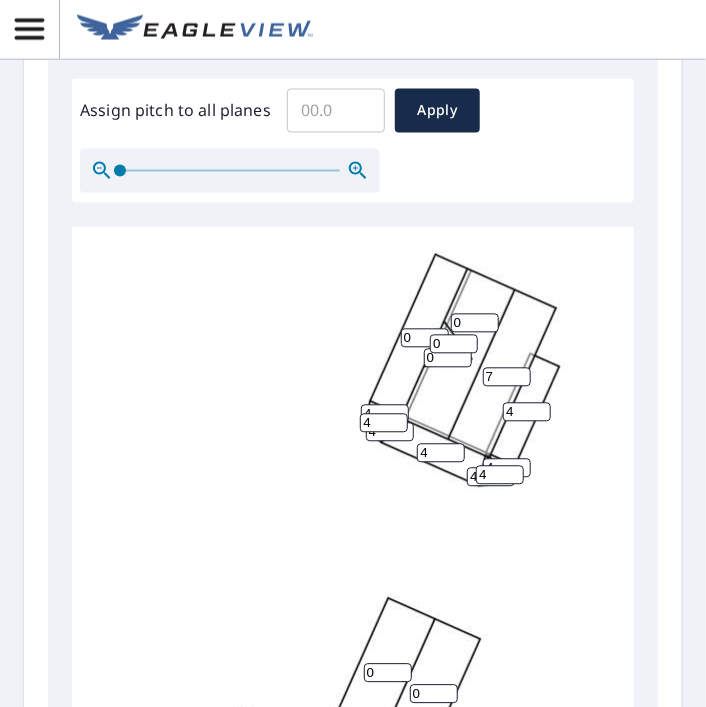 type on "7" 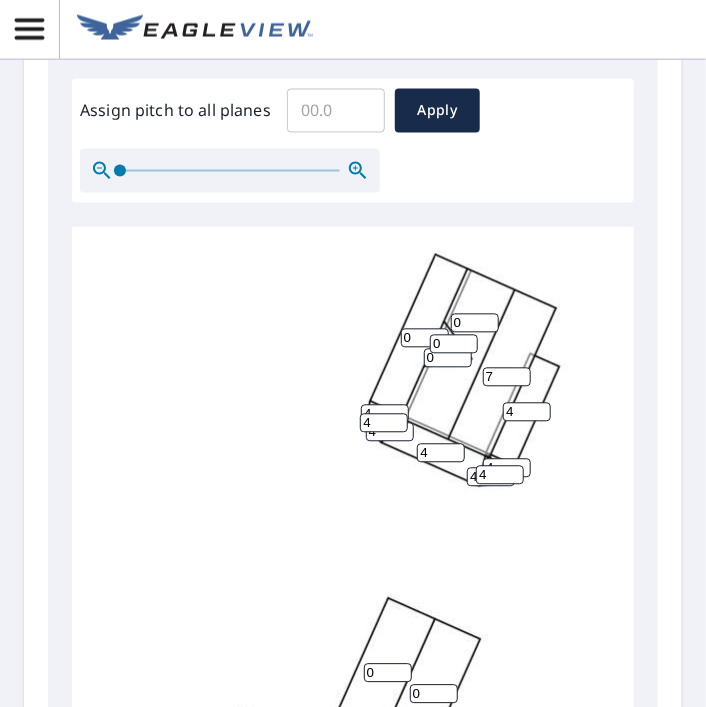 click on "0" at bounding box center [425, 338] 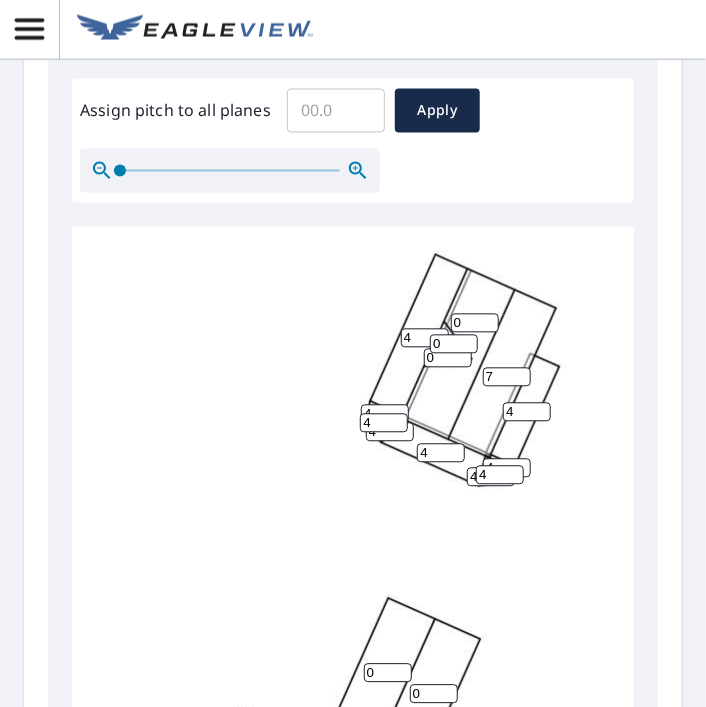 type on "4" 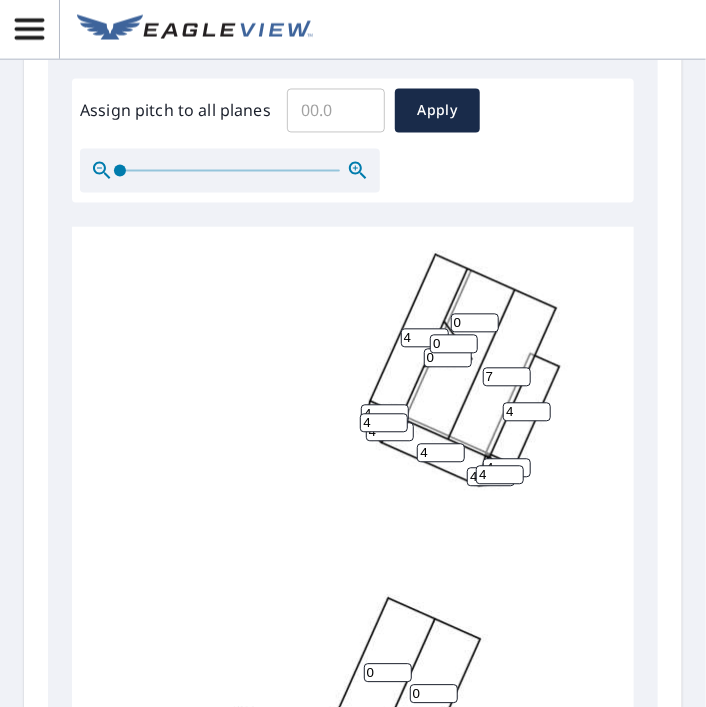 click on "0" at bounding box center [475, 323] 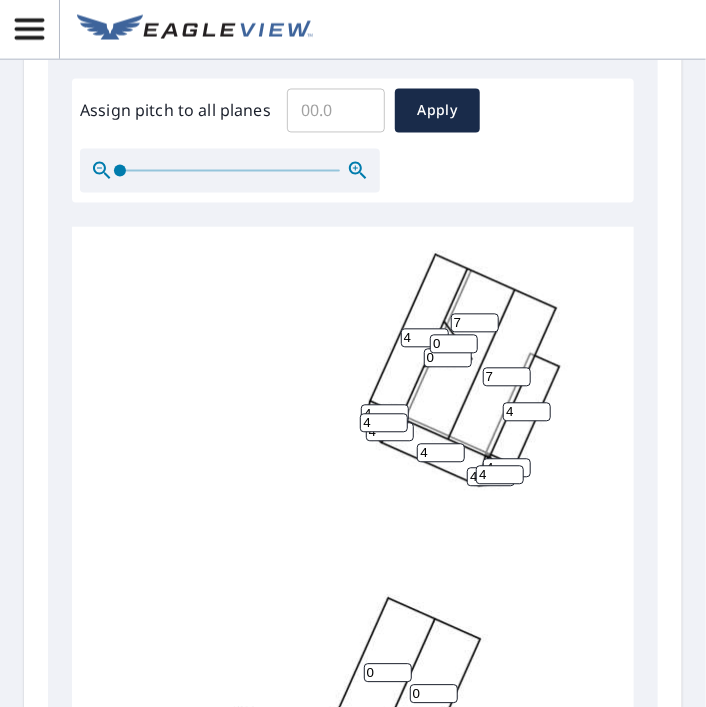 type on "7" 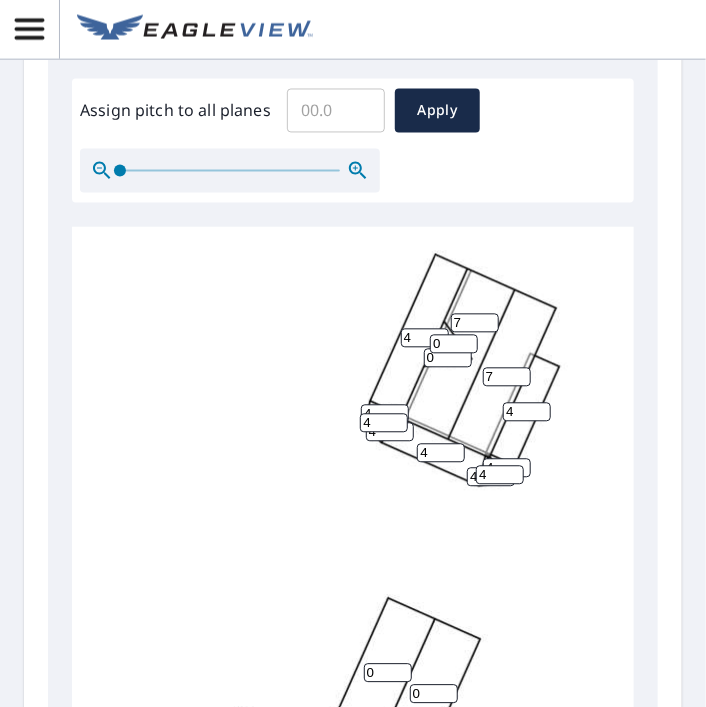 click on "0" at bounding box center (454, 344) 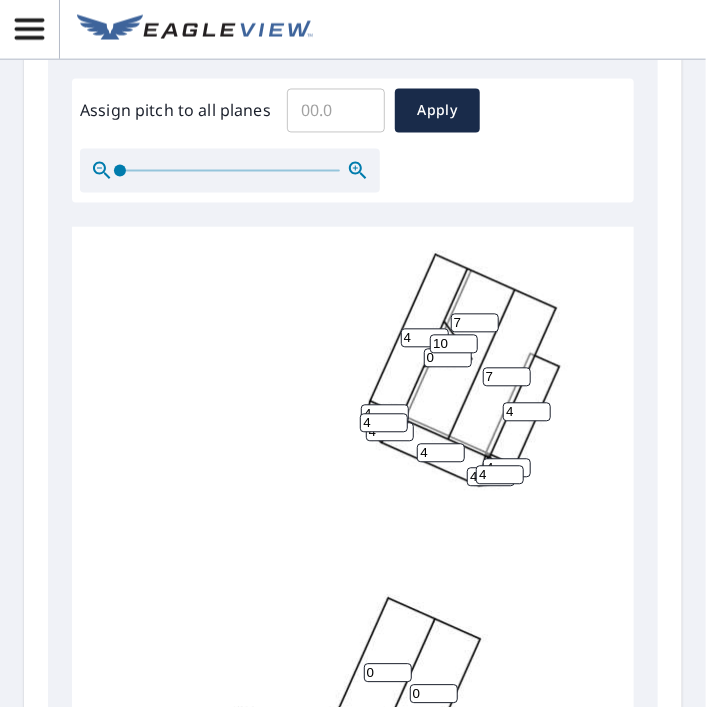 type on "10" 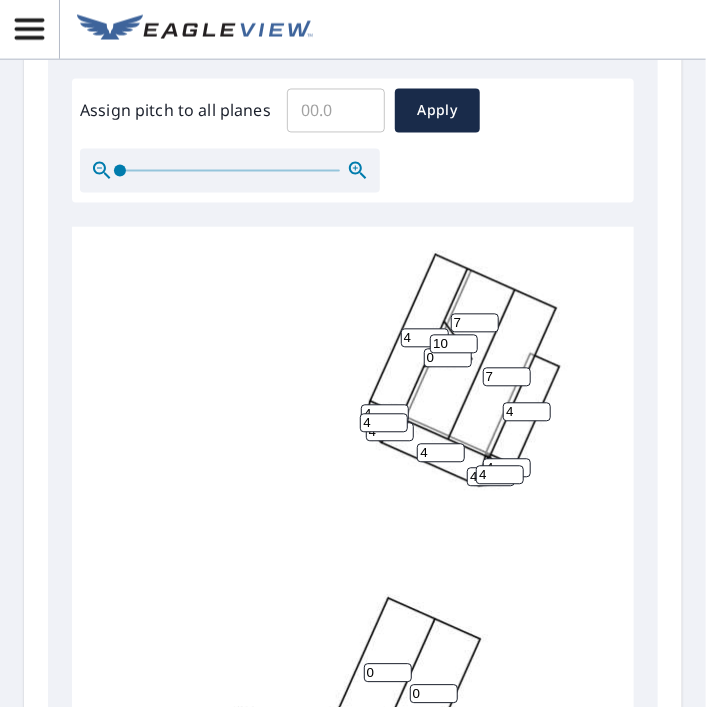 click on "0" at bounding box center [448, 358] 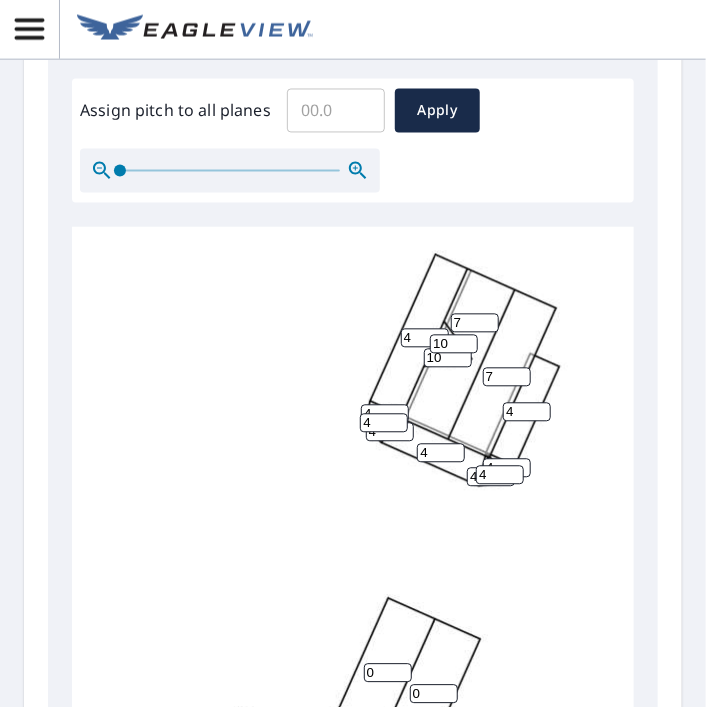 type on "10" 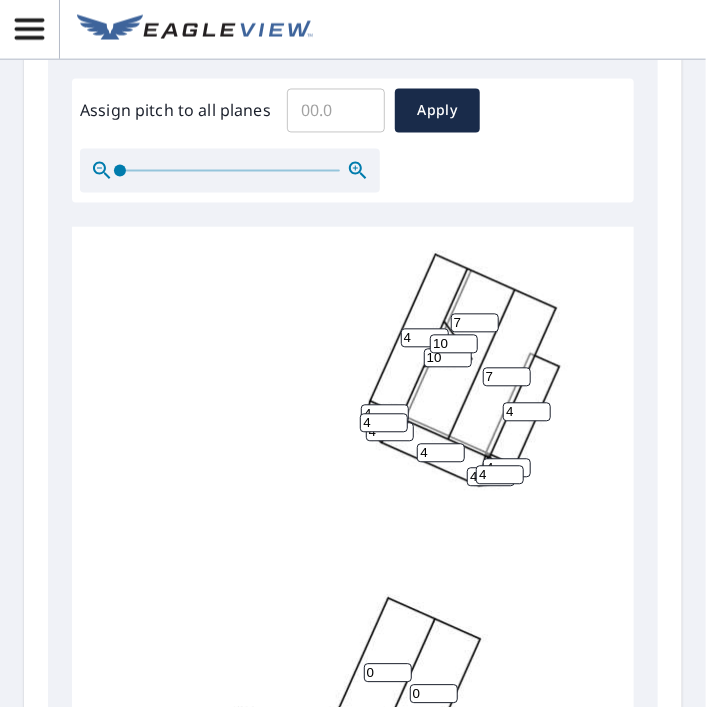 click on "7 7 0 0 4 4 4 0 0 10 10 4 4 4 4 4 4" at bounding box center (392, 541) 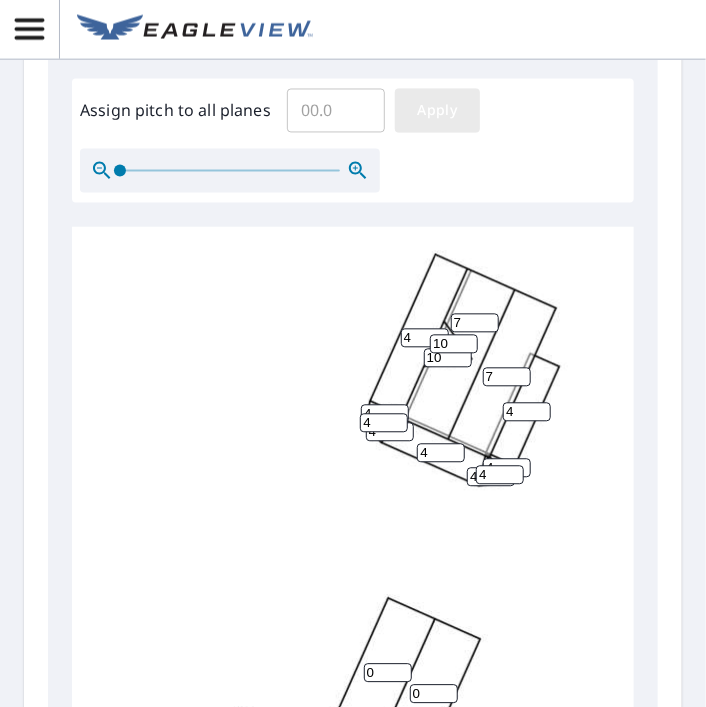 click on "Apply" at bounding box center [437, 111] 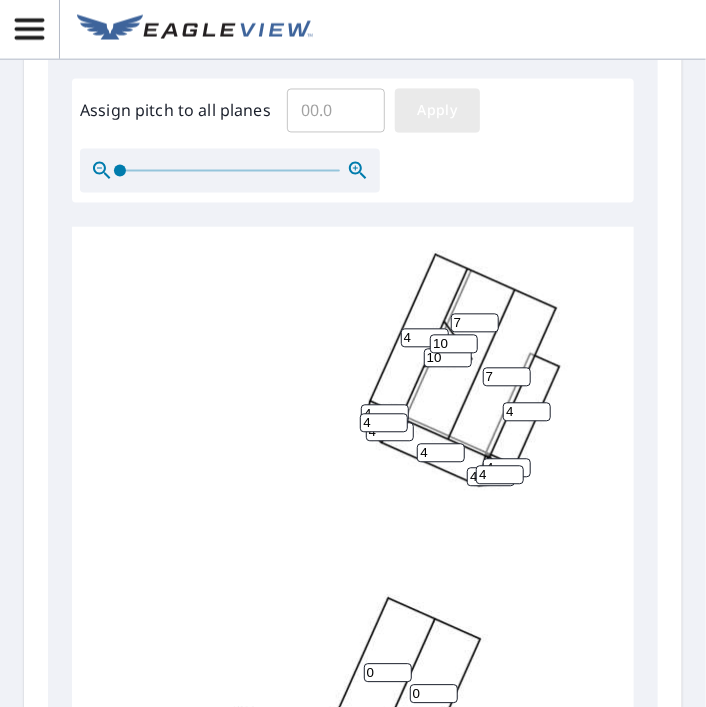 type 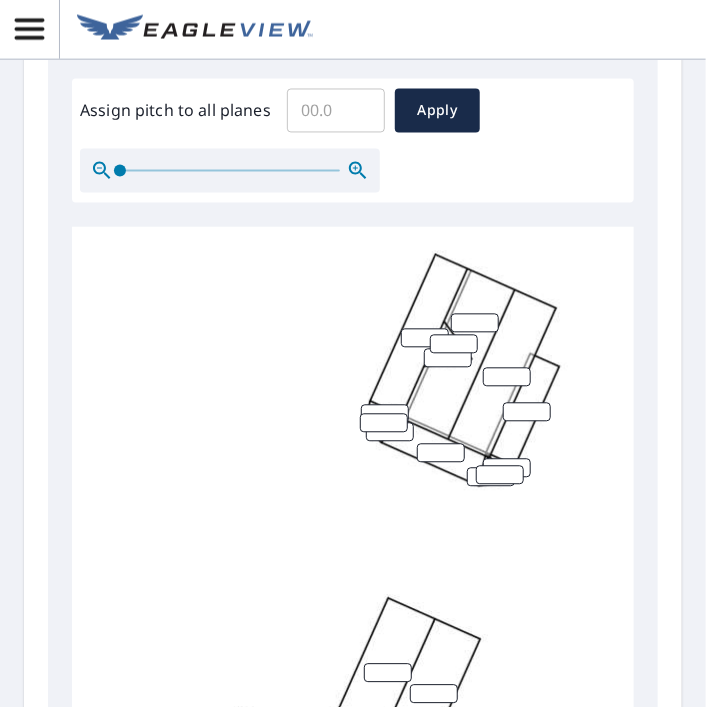 scroll, scrollTop: 20, scrollLeft: 0, axis: vertical 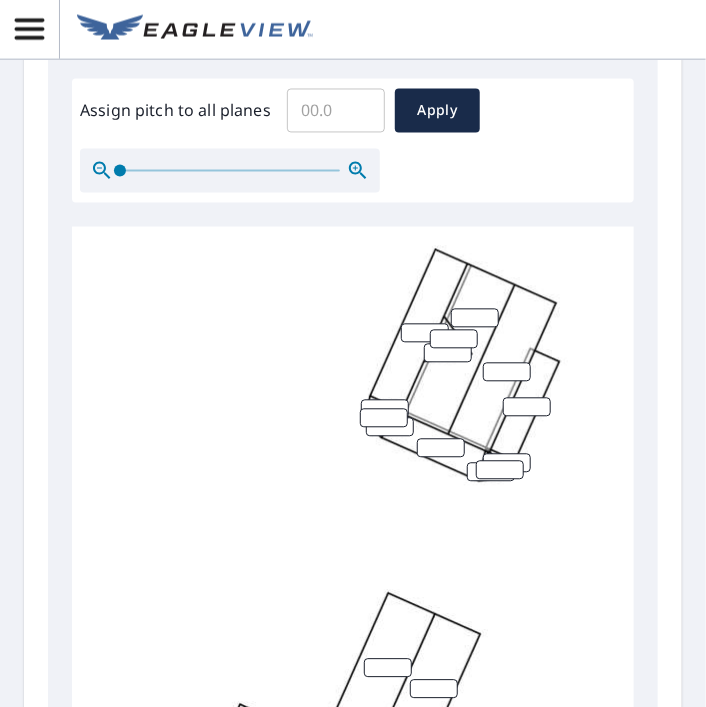 click at bounding box center [385, 409] 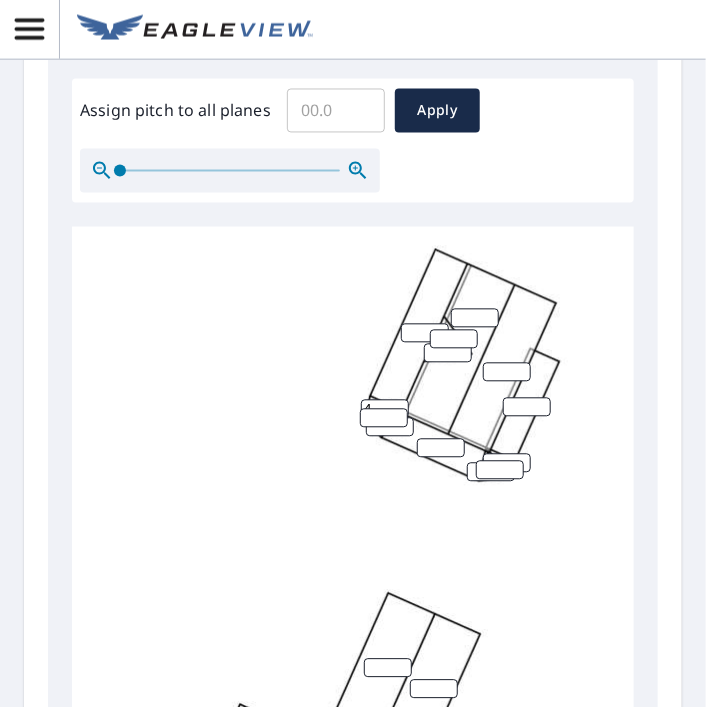 type on "4" 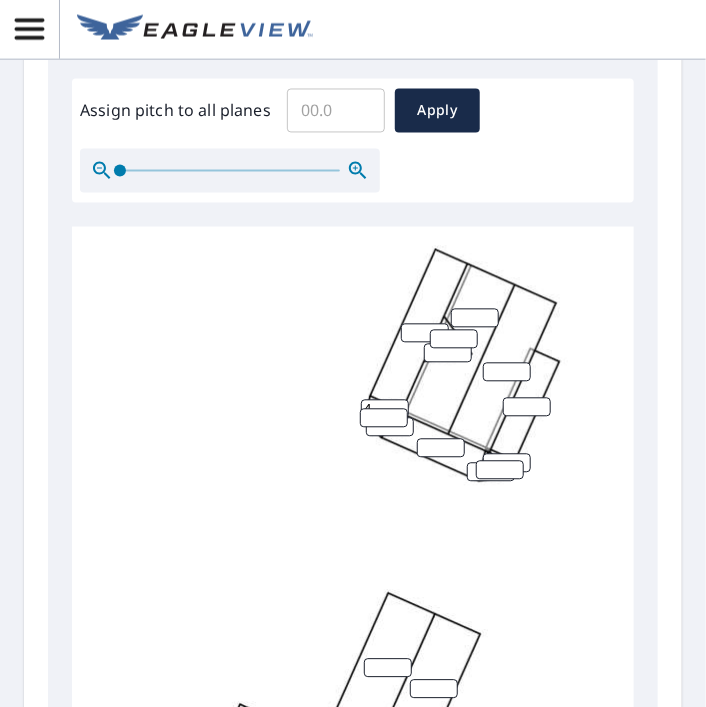 click at bounding box center [384, 418] 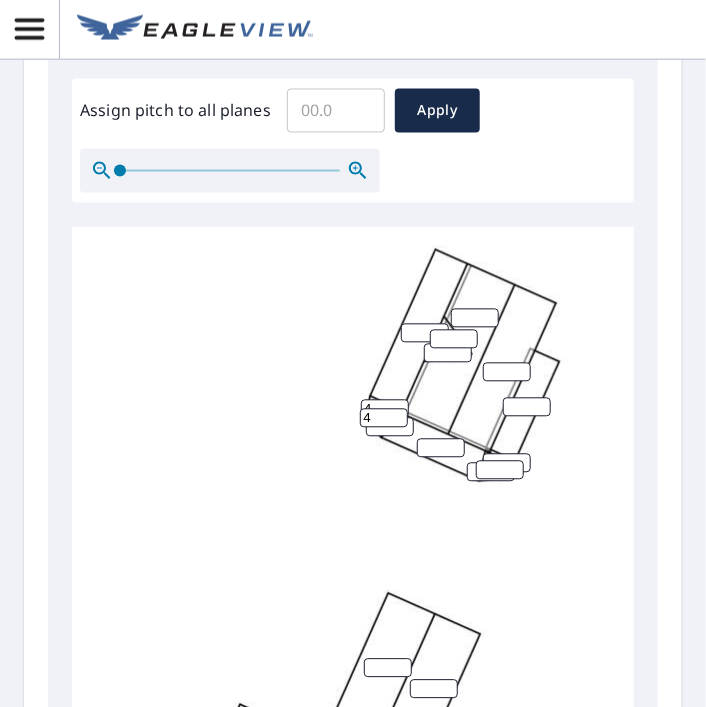 type on "4" 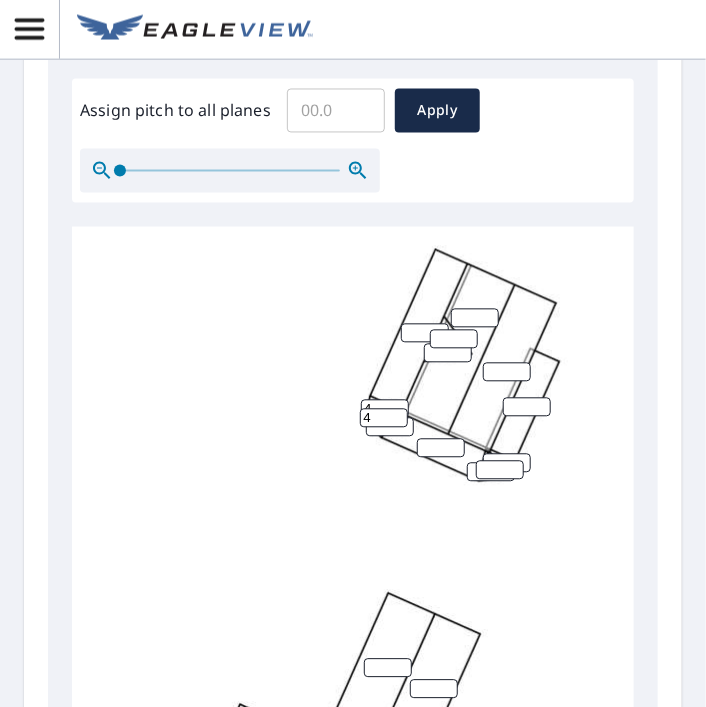 click at bounding box center (390, 427) 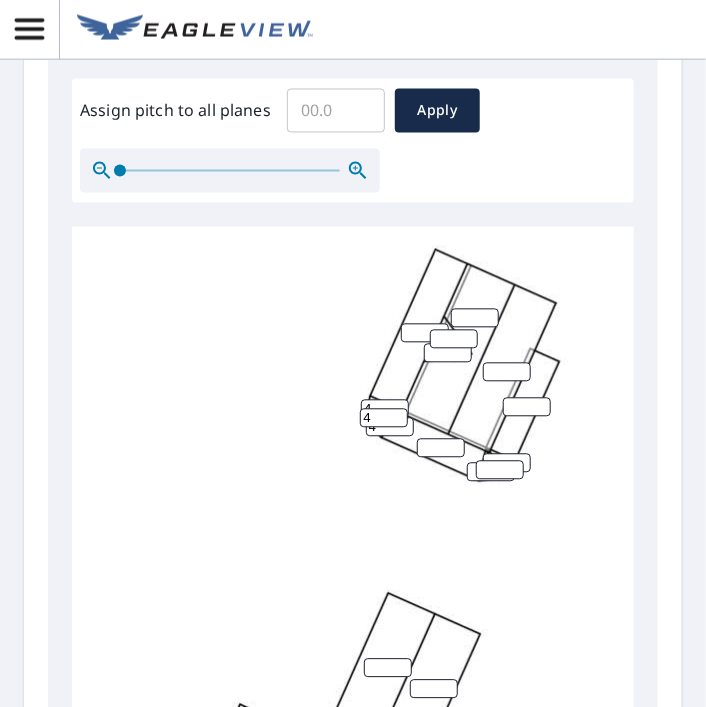 type on "4" 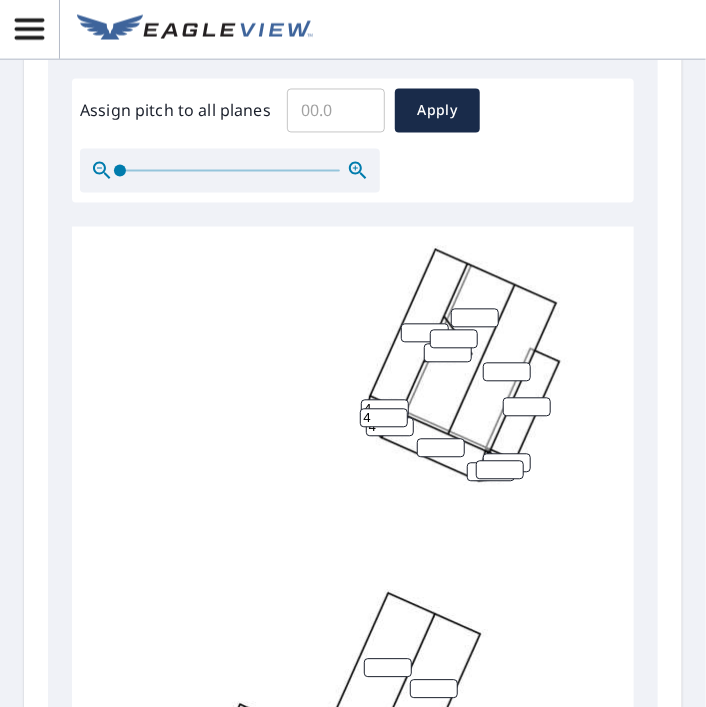 click at bounding box center (425, 333) 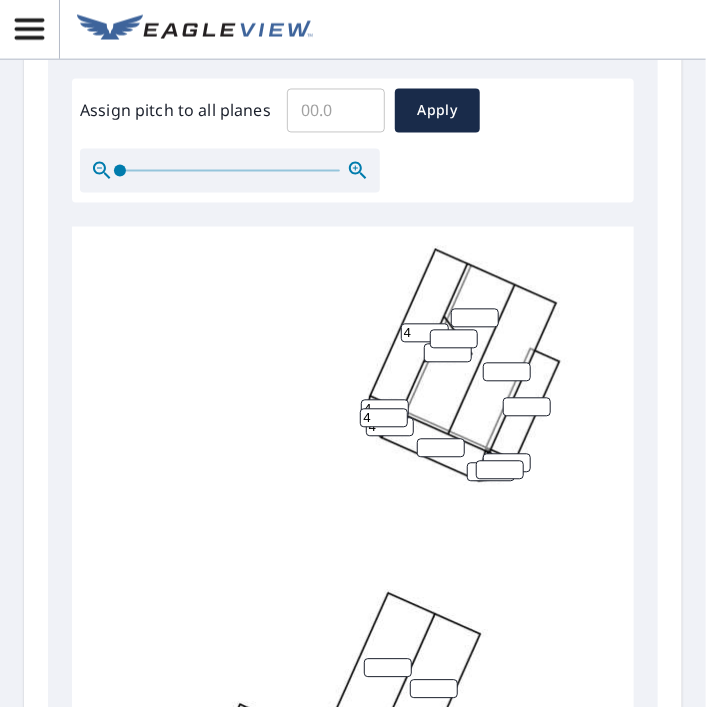 type on "4" 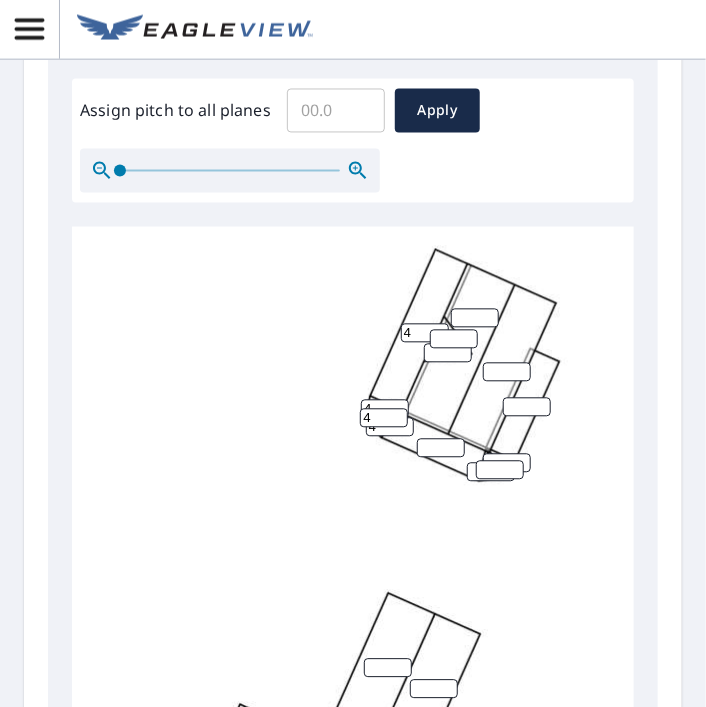 click at bounding box center (441, 448) 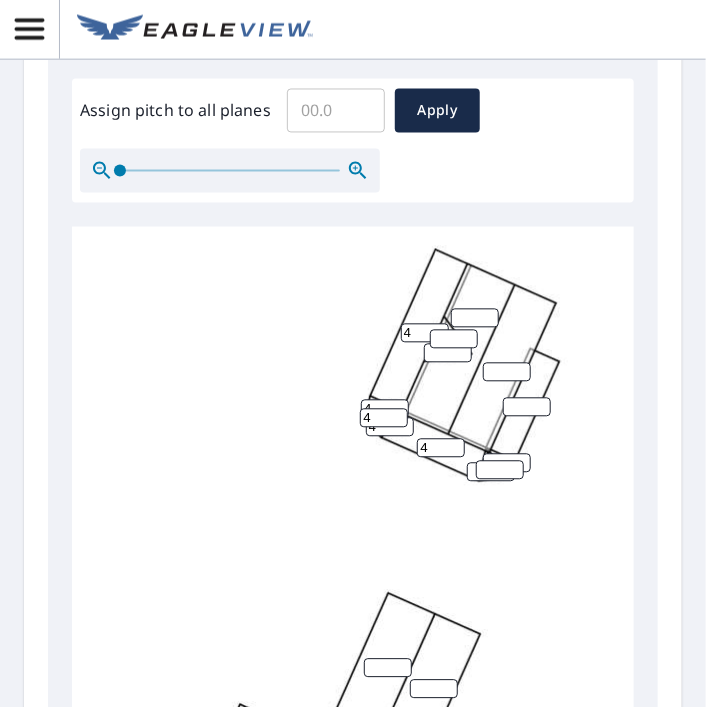 type on "4" 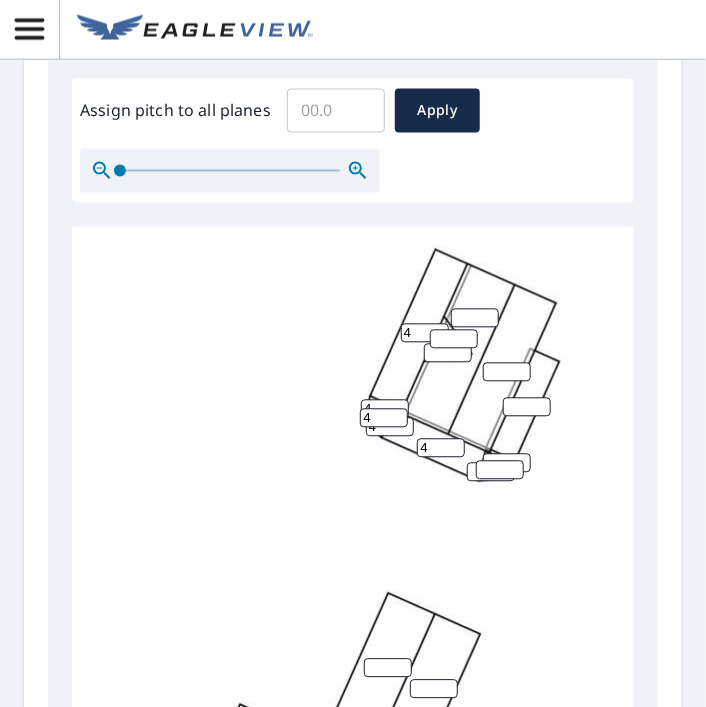 click at bounding box center [491, 472] 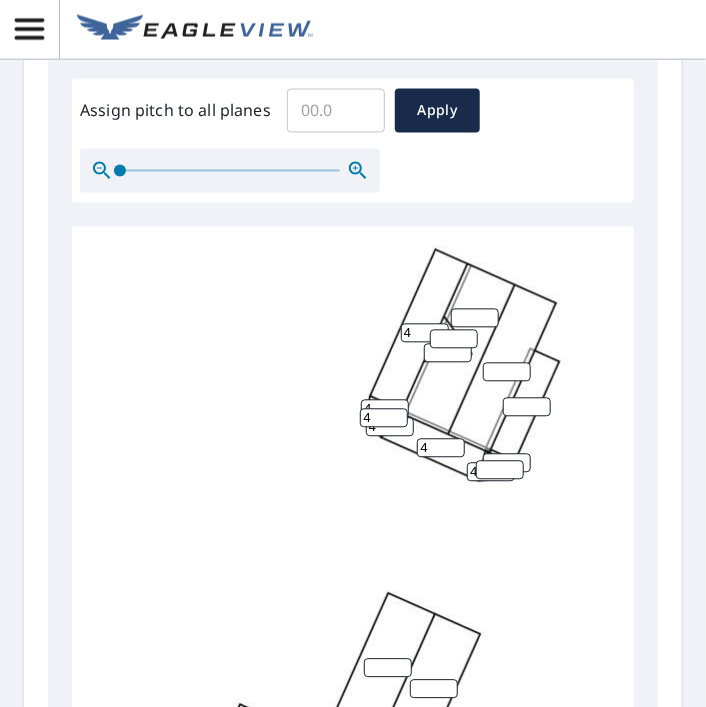 type on "4" 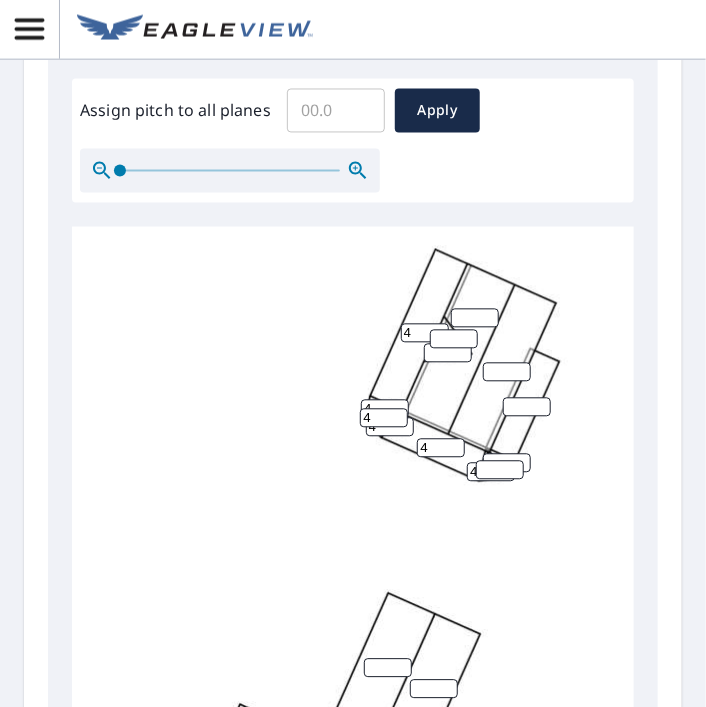 click at bounding box center (500, 470) 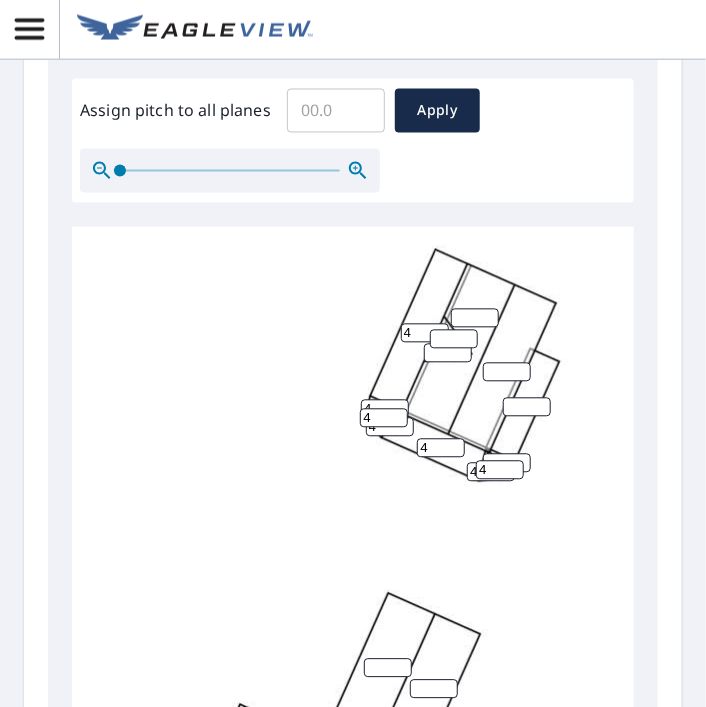type on "4" 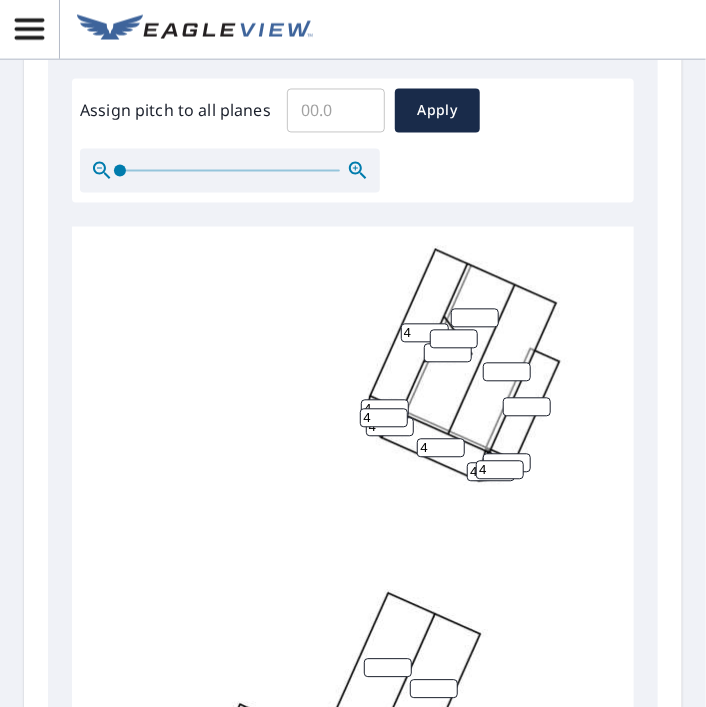 click at bounding box center (507, 463) 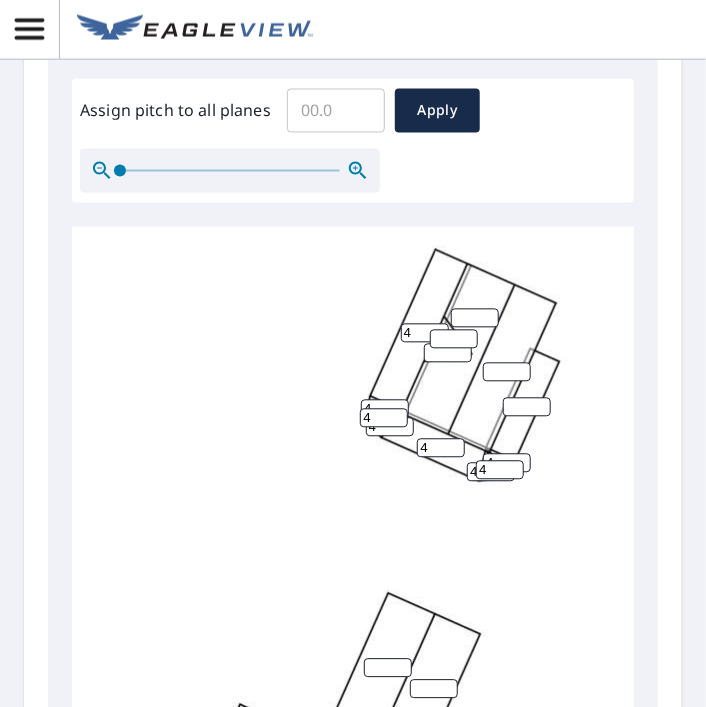 type on "4" 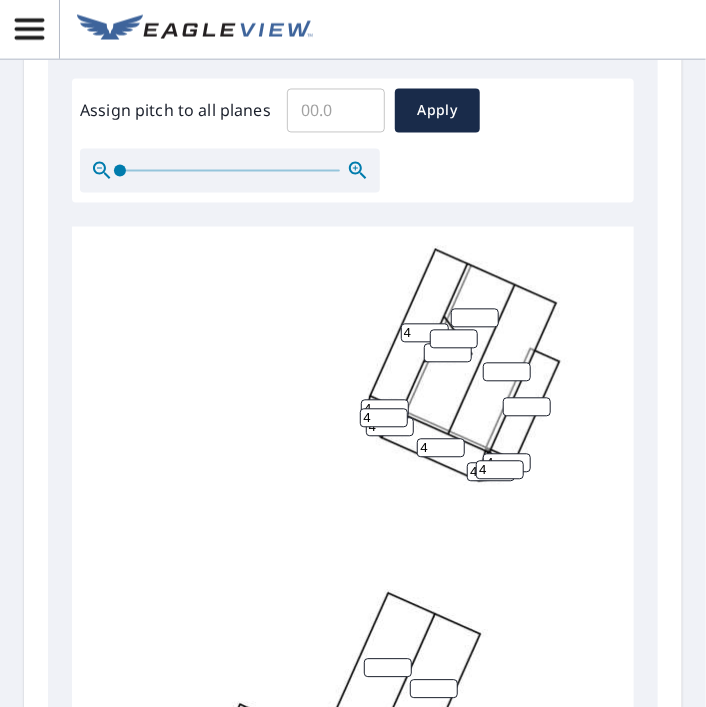 click at bounding box center [527, 407] 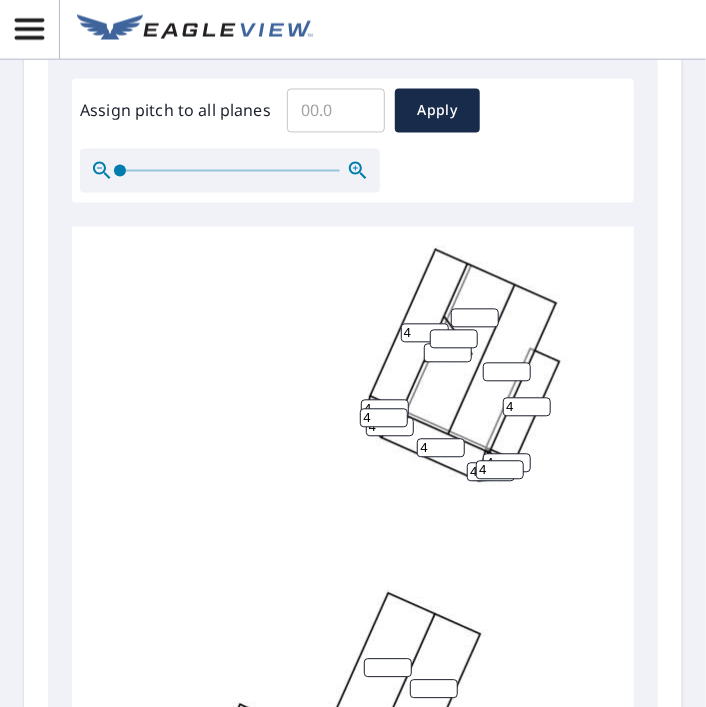 type on "4" 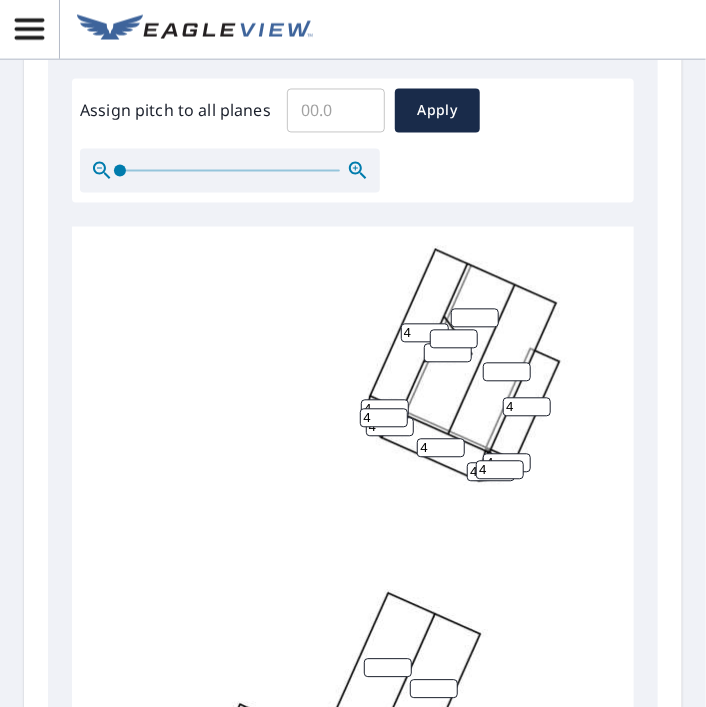 click at bounding box center (507, 372) 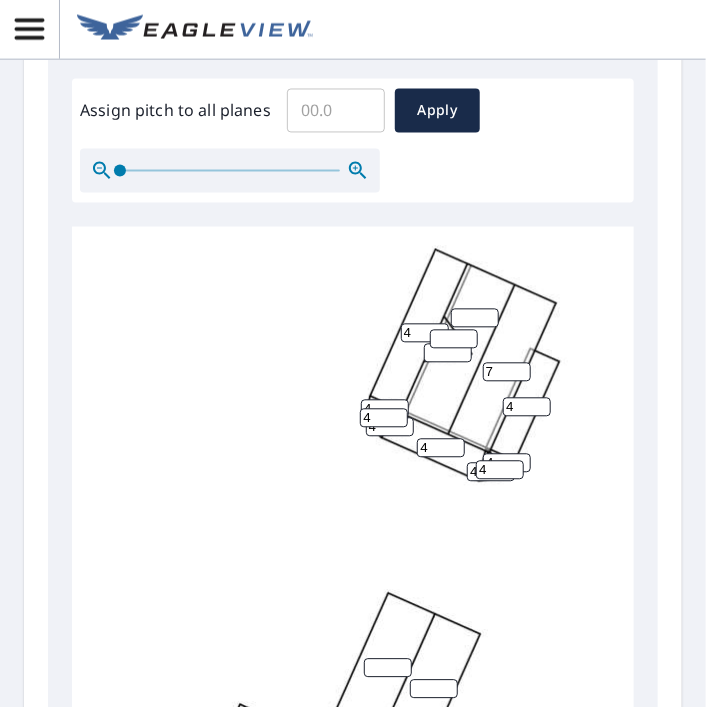 type on "7" 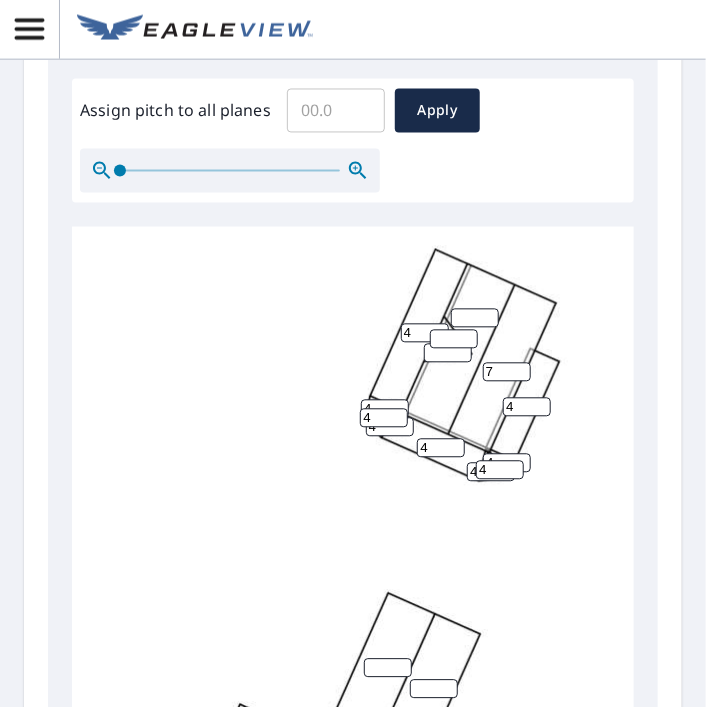click at bounding box center (454, 339) 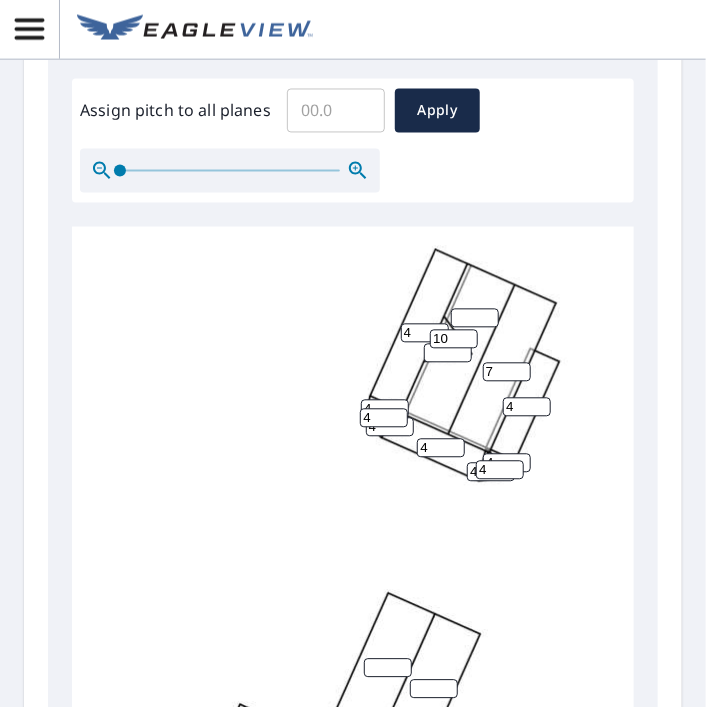 type on "10" 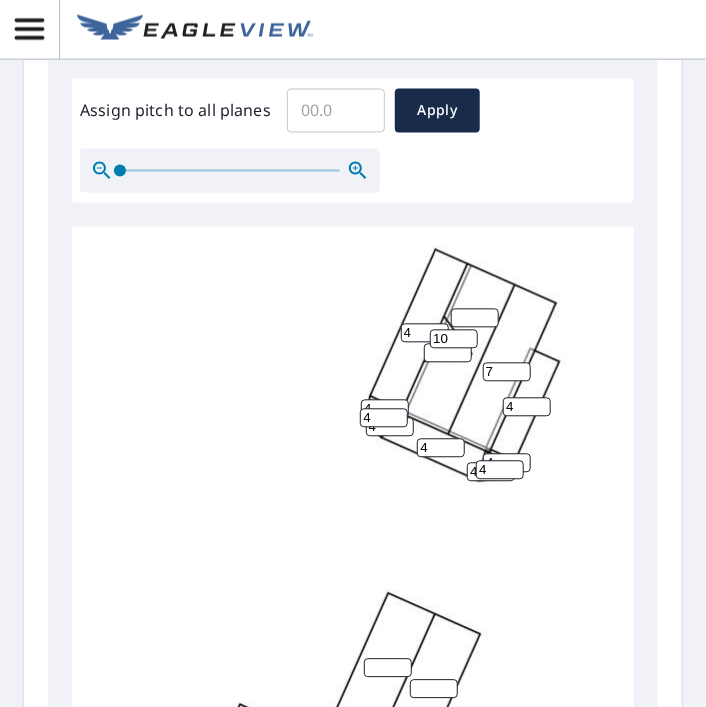 click at bounding box center (448, 353) 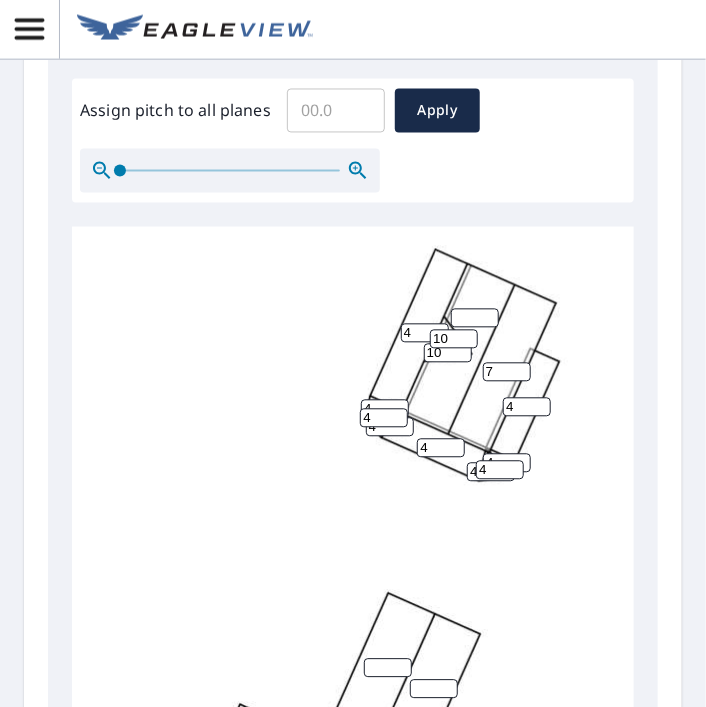 type on "10" 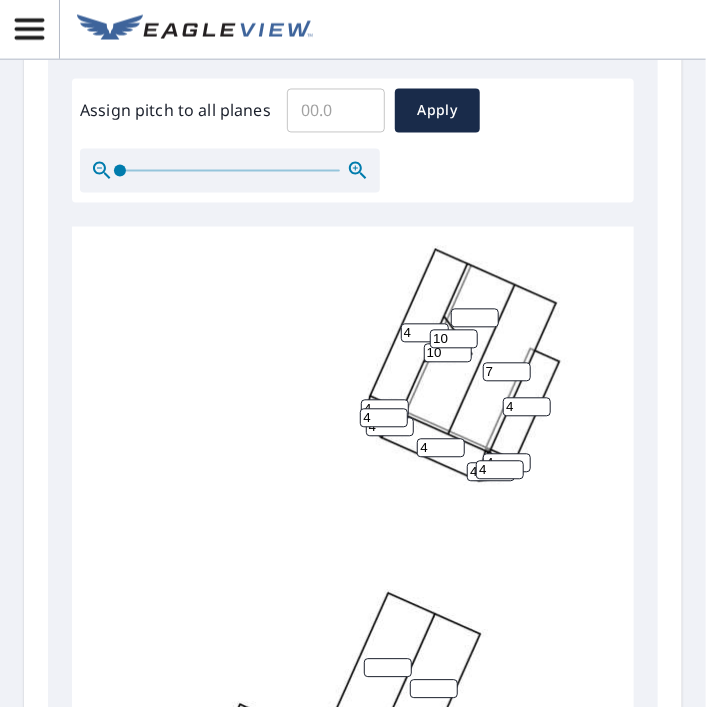 click at bounding box center (475, 318) 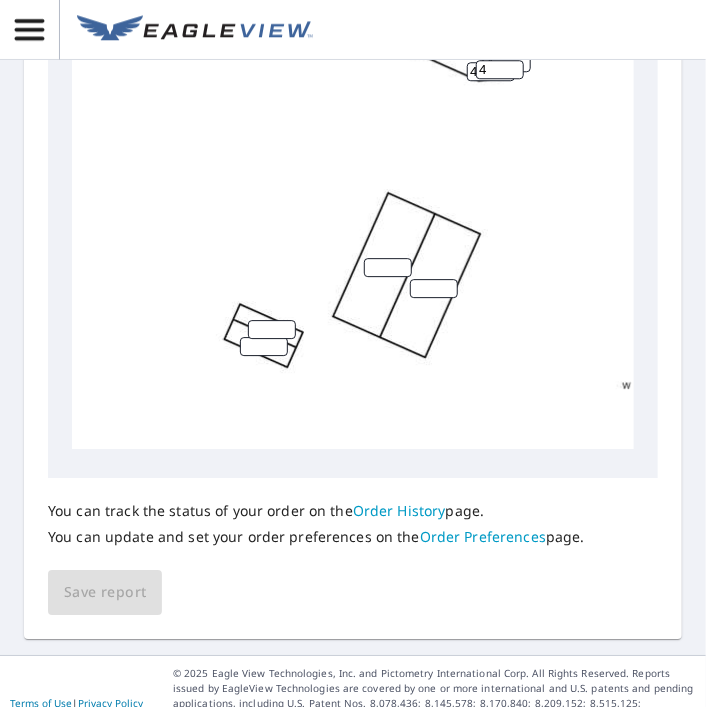 scroll, scrollTop: 1284, scrollLeft: 0, axis: vertical 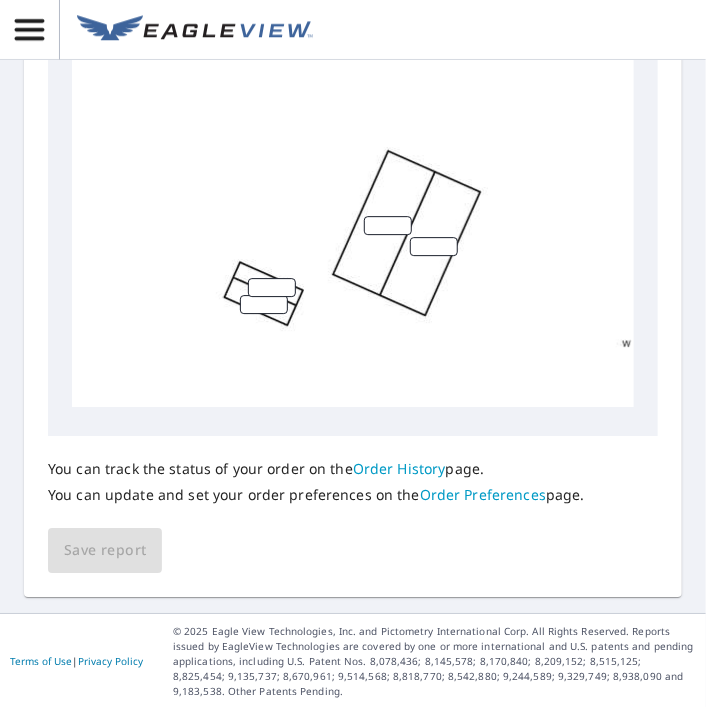 type on "7" 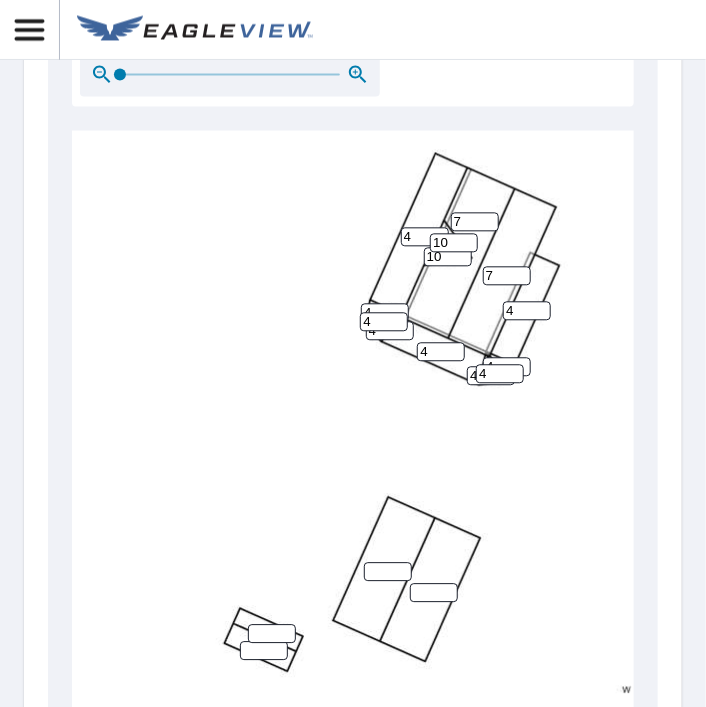 scroll, scrollTop: 933, scrollLeft: 0, axis: vertical 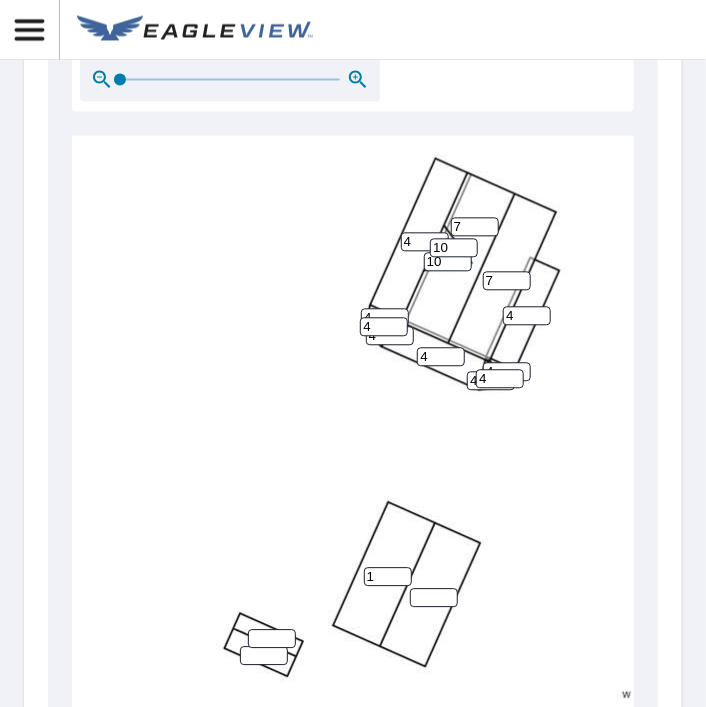 click on "1" at bounding box center [388, 576] 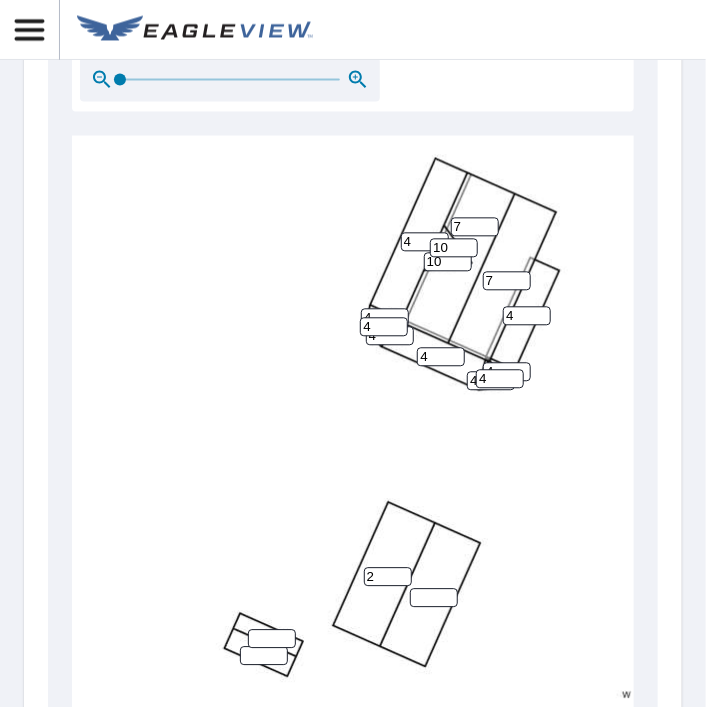 click on "2" at bounding box center [388, 576] 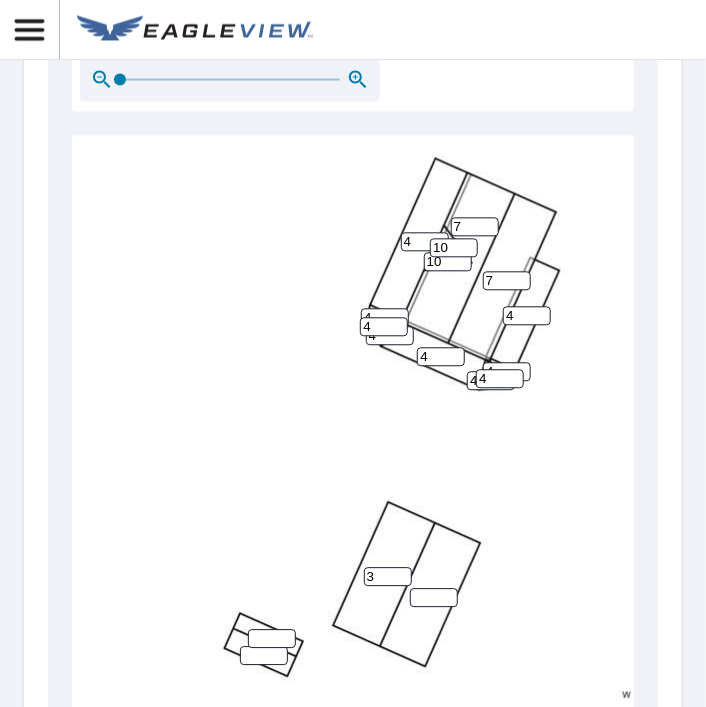 type on "3" 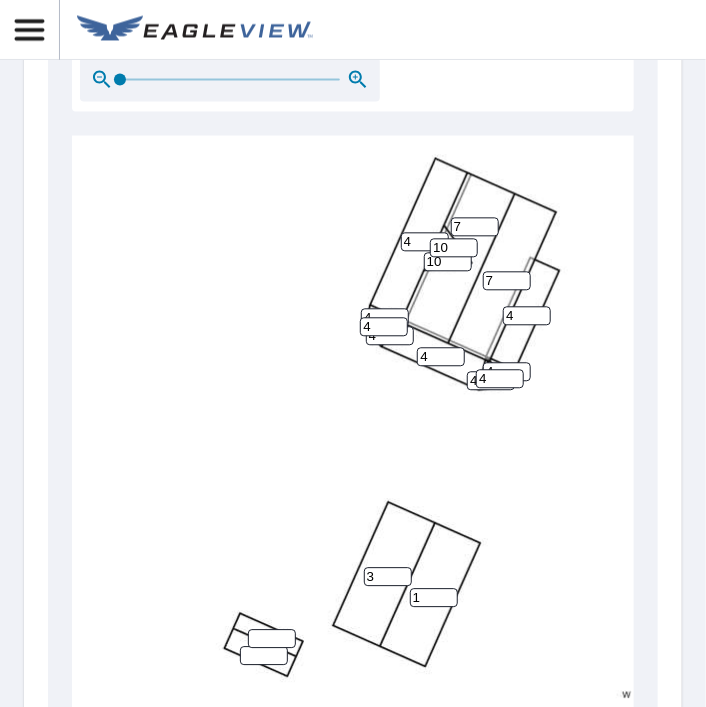 click on "1" at bounding box center (434, 597) 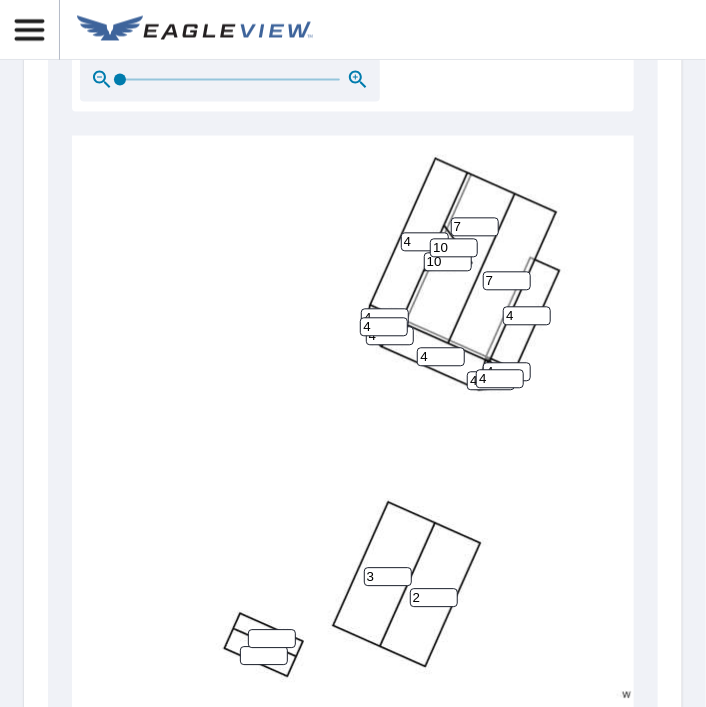 click on "2" at bounding box center [434, 597] 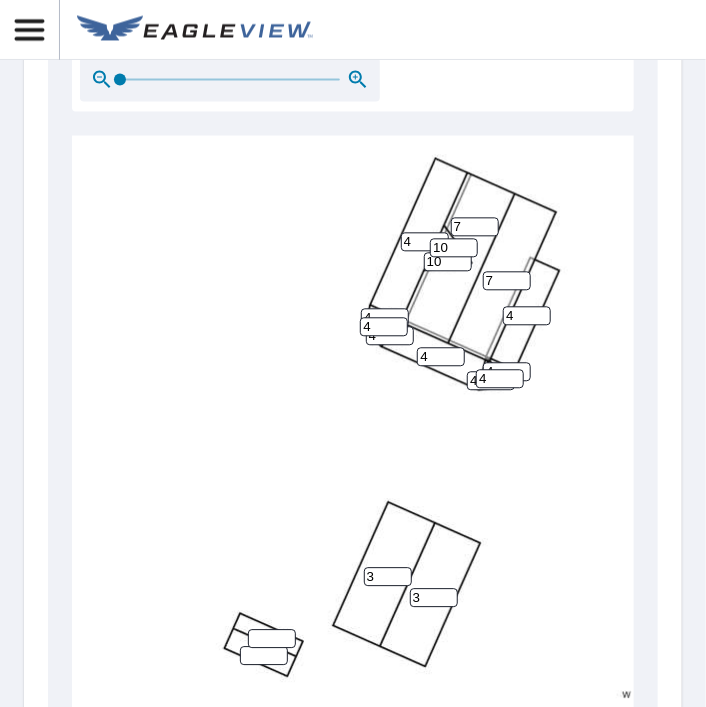 type on "3" 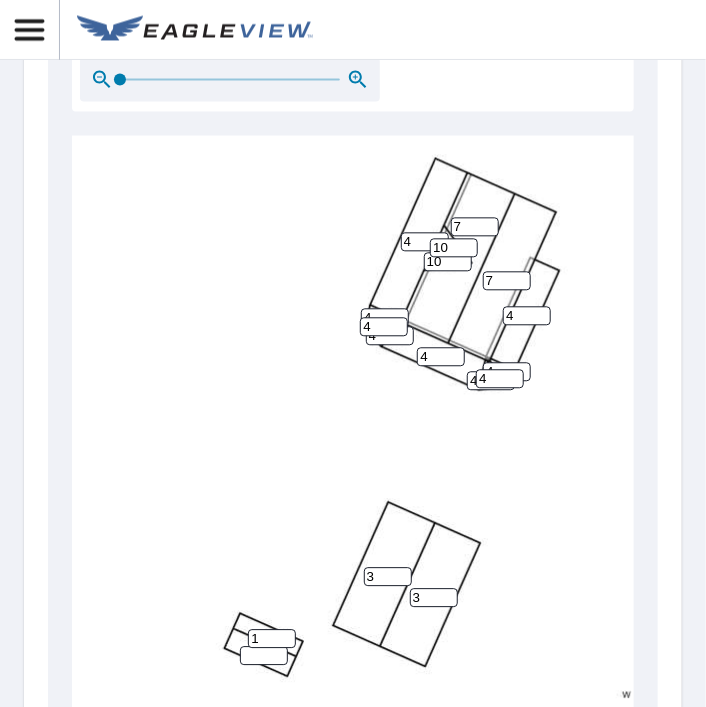 click on "1" at bounding box center [272, 638] 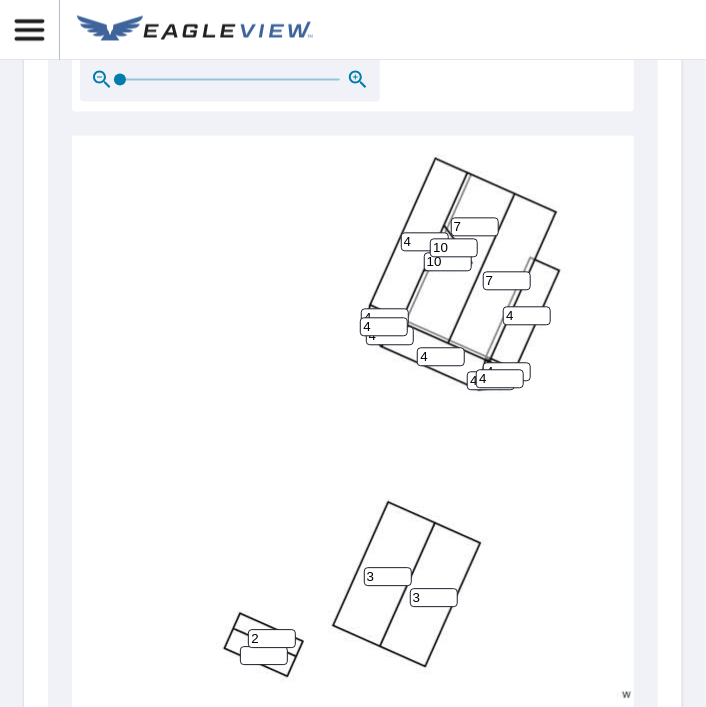 click on "2" at bounding box center [272, 638] 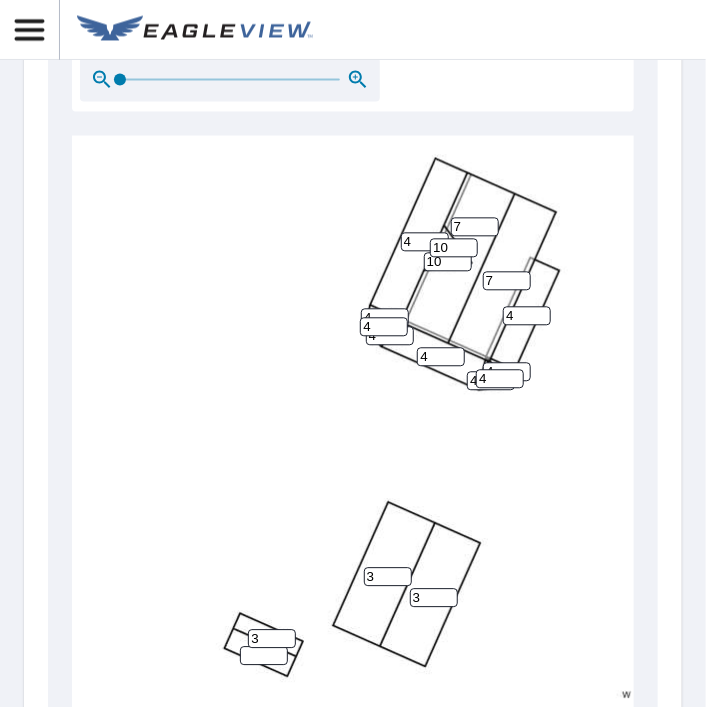 type on "3" 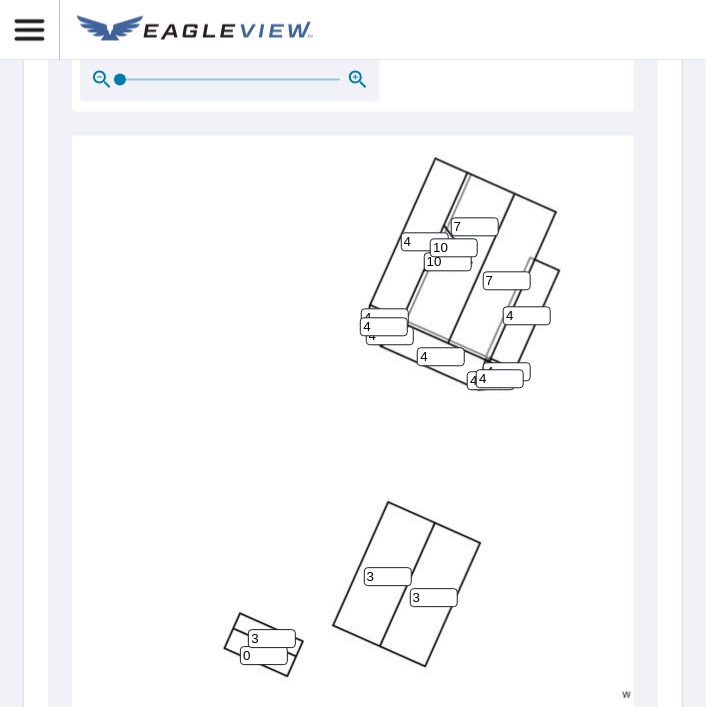 click on "0" at bounding box center (264, 655) 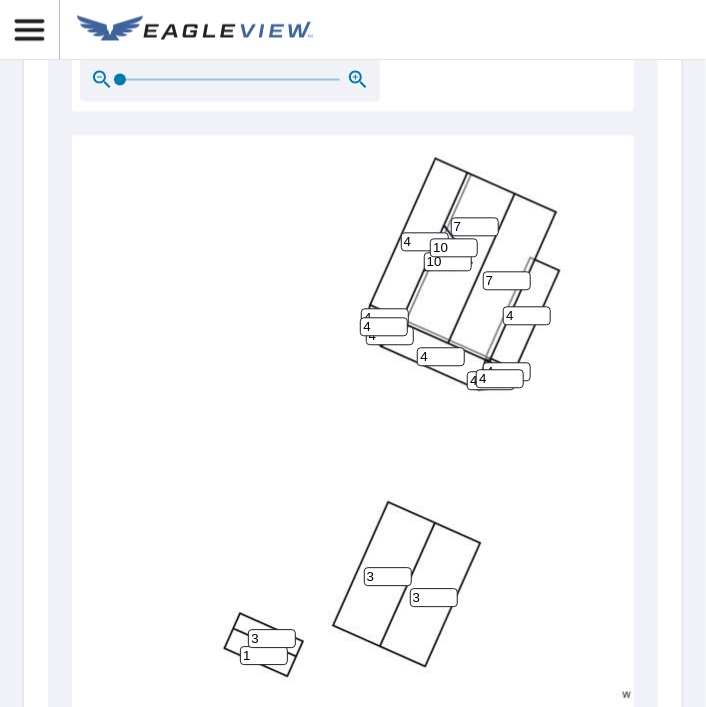 click on "1" at bounding box center (264, 655) 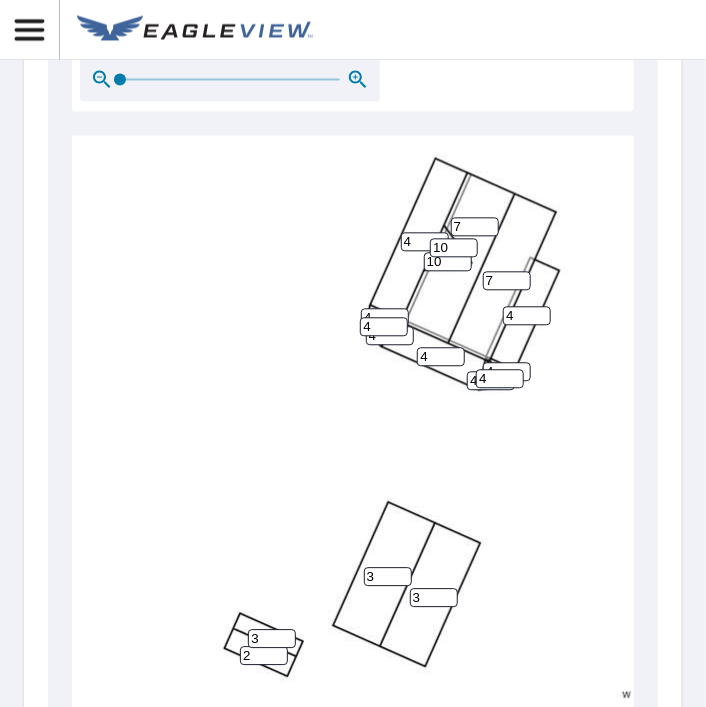 click on "2" at bounding box center (264, 655) 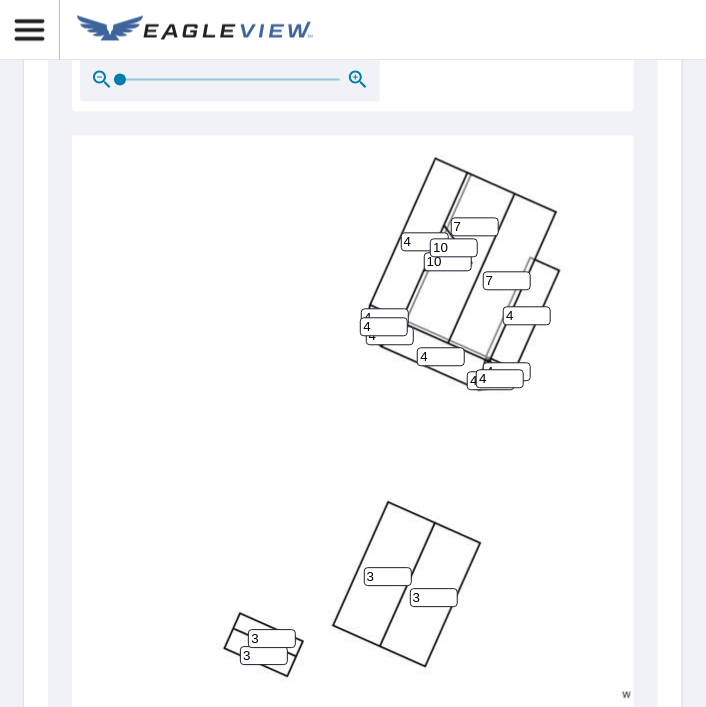 click on "3" at bounding box center (264, 655) 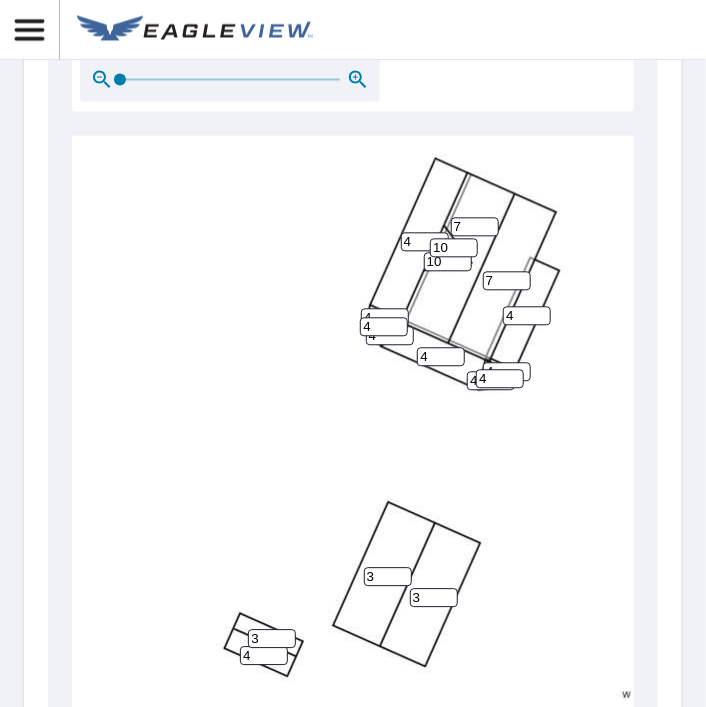 click on "4" at bounding box center (264, 655) 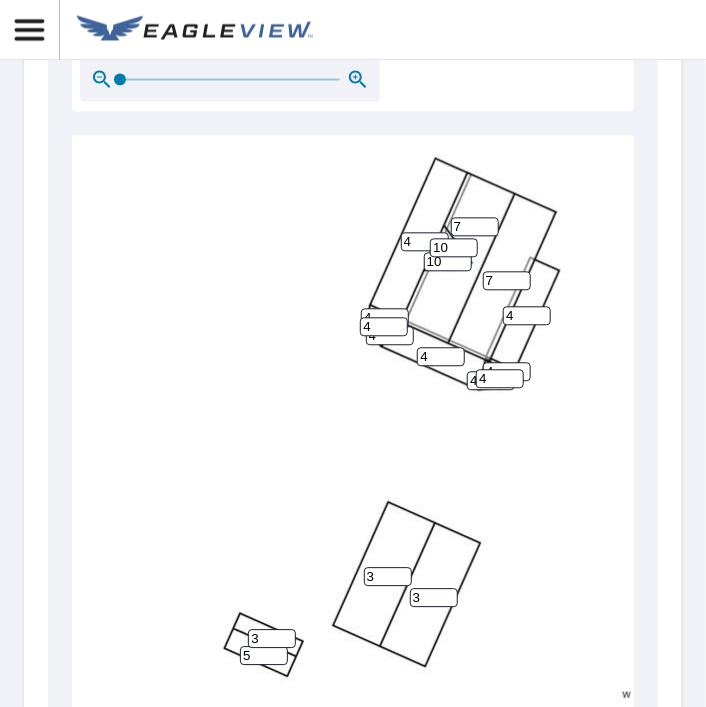 click on "5" at bounding box center [264, 655] 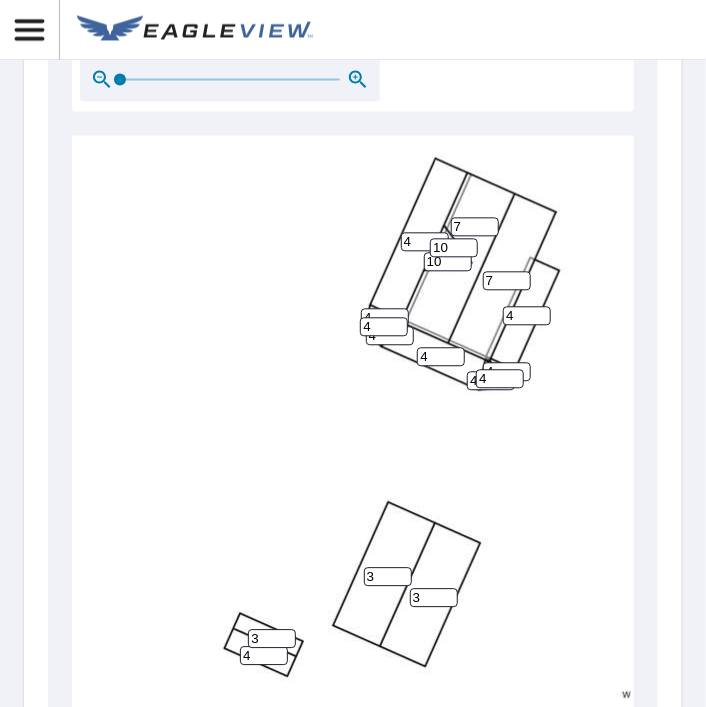 type on "4" 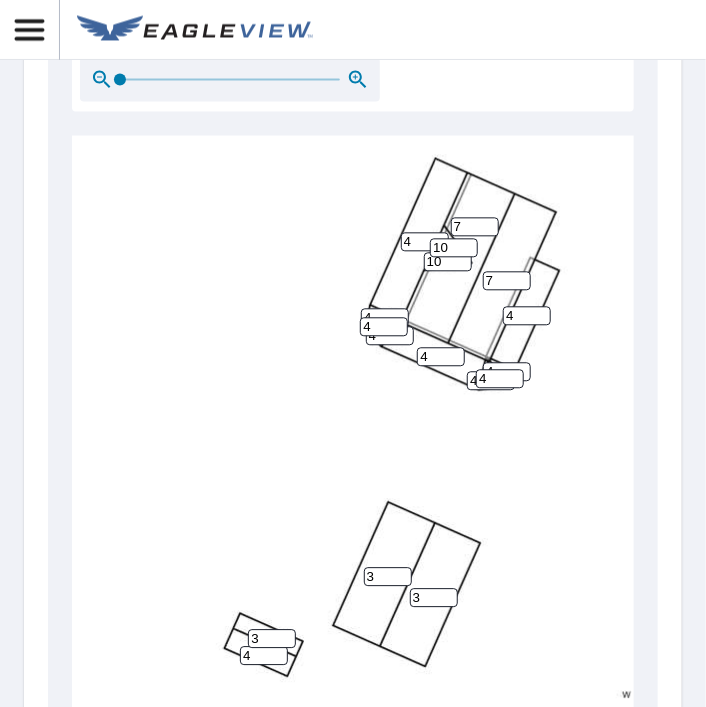 click on "4" at bounding box center [264, 655] 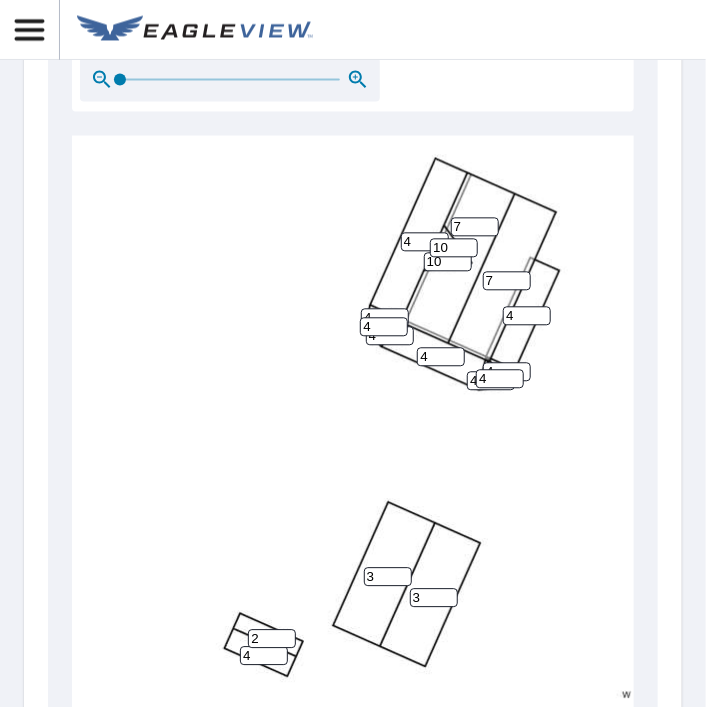 click on "2" at bounding box center (272, 638) 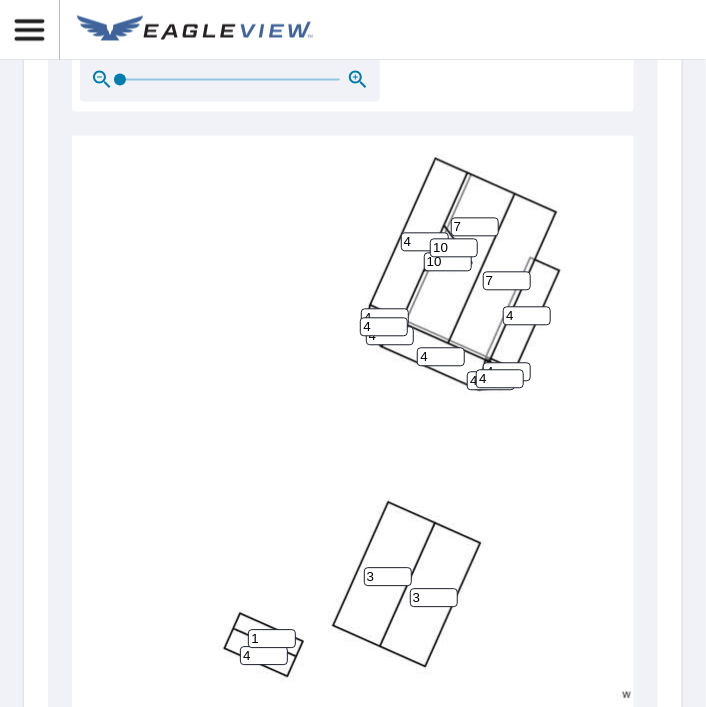 click on "1" at bounding box center (272, 638) 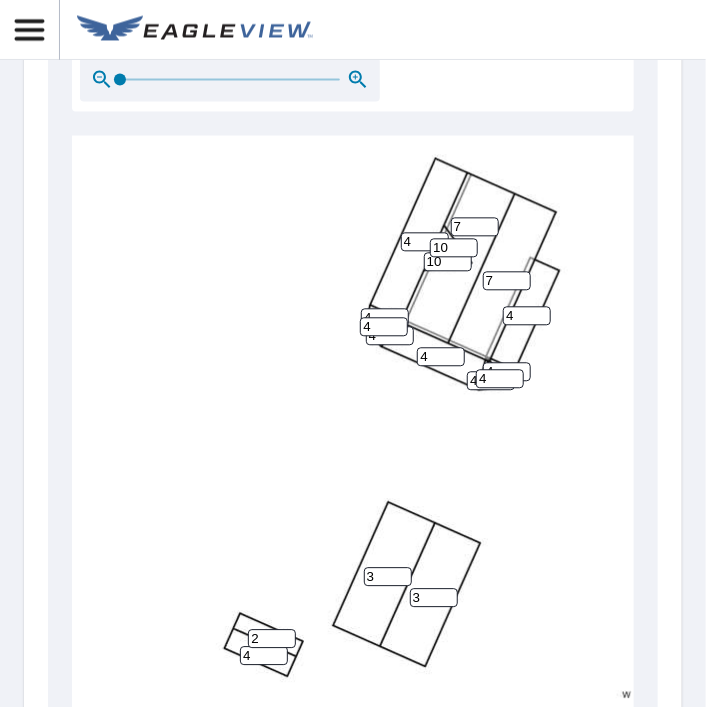 click on "2" at bounding box center [272, 638] 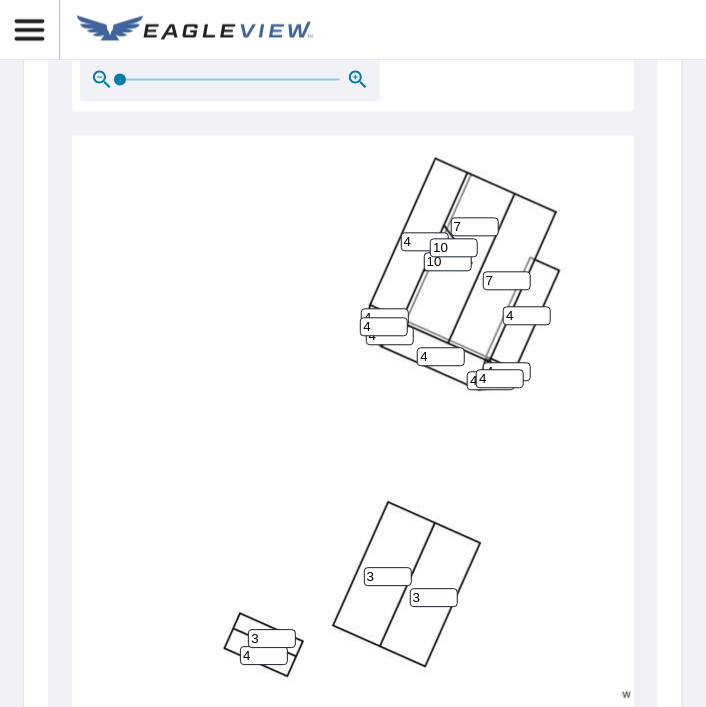 click on "3" at bounding box center [272, 638] 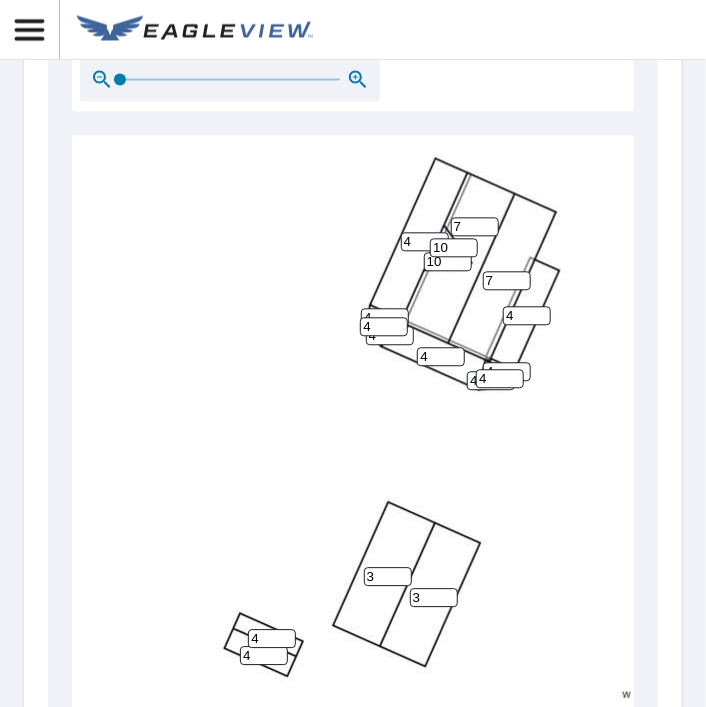 type on "4" 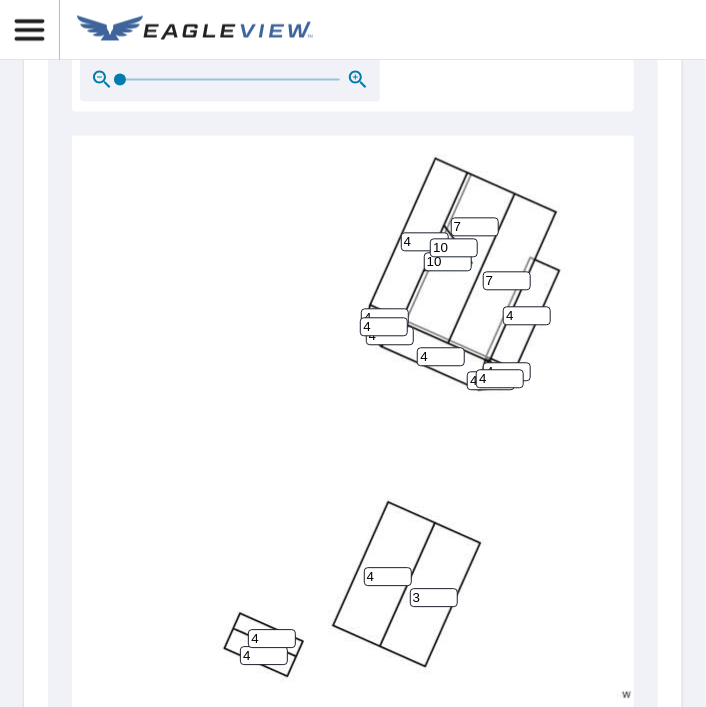 type on "4" 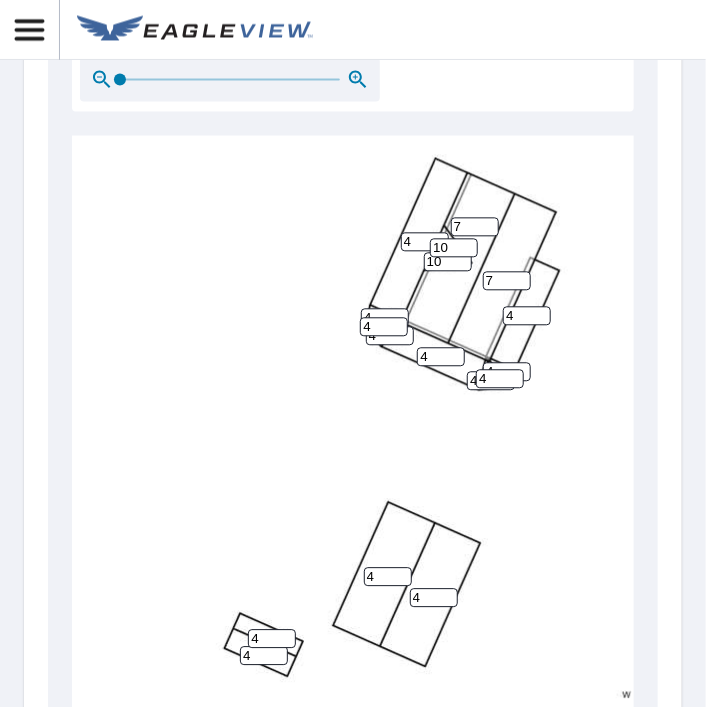 type on "4" 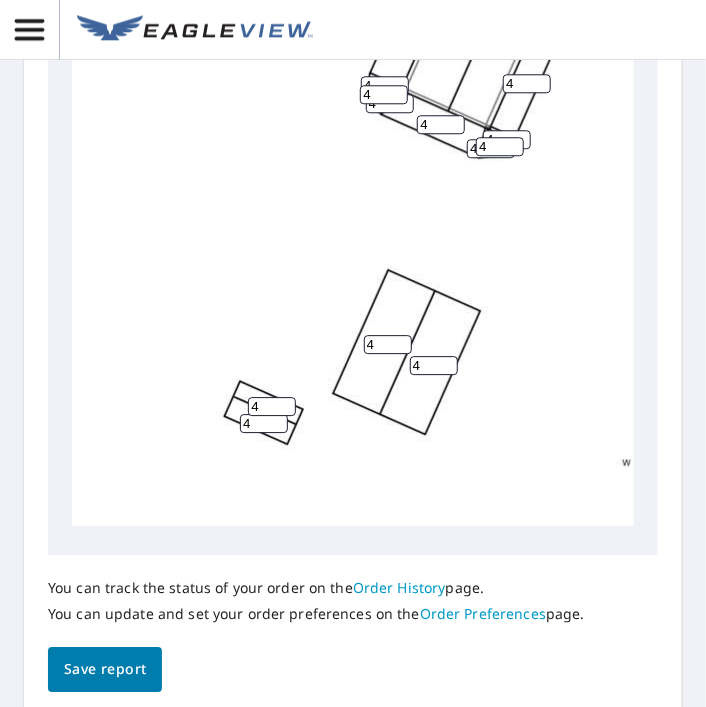 scroll, scrollTop: 1242, scrollLeft: 0, axis: vertical 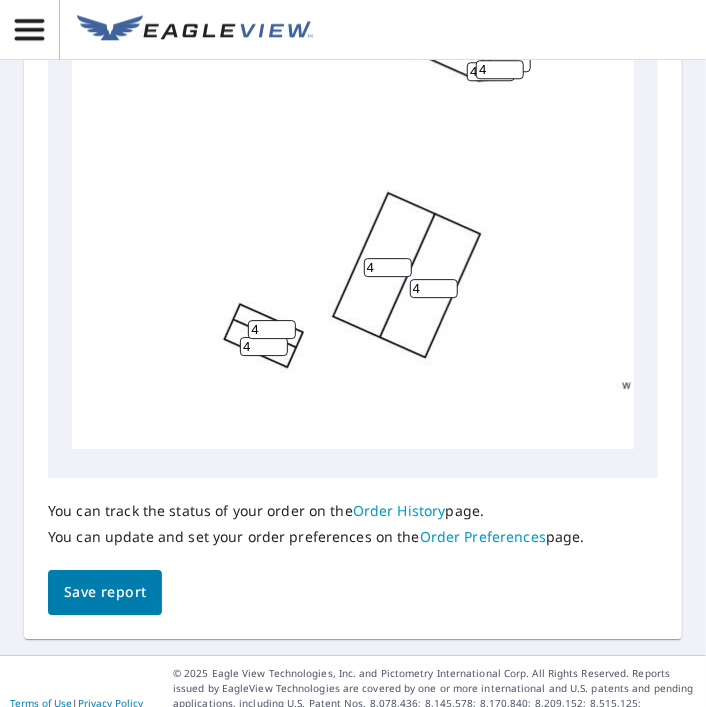 click on "Save report" at bounding box center (105, 592) 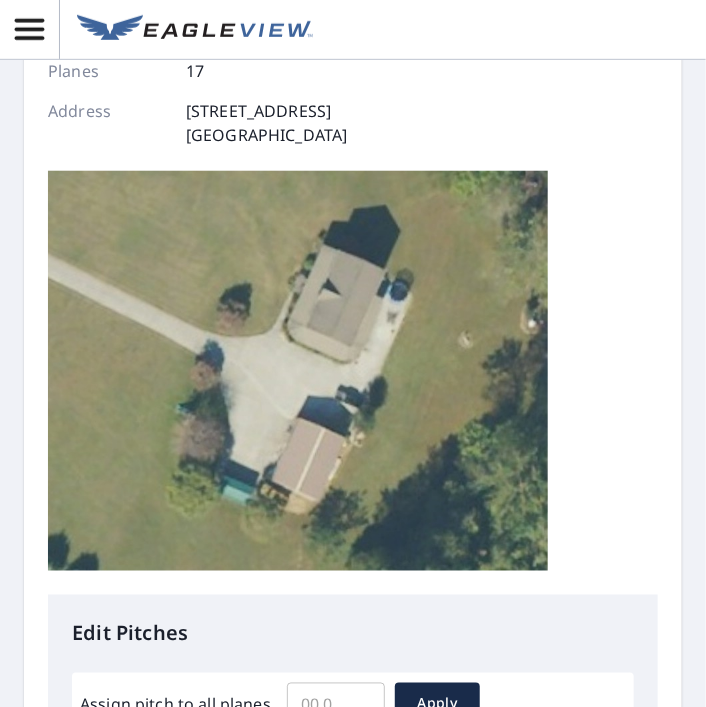 scroll, scrollTop: 0, scrollLeft: 0, axis: both 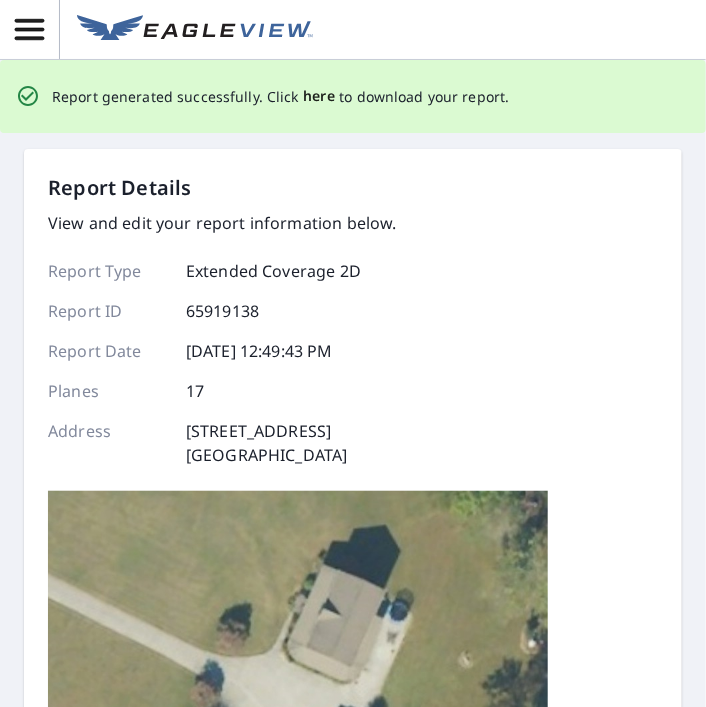 click on "here" at bounding box center (319, 96) 